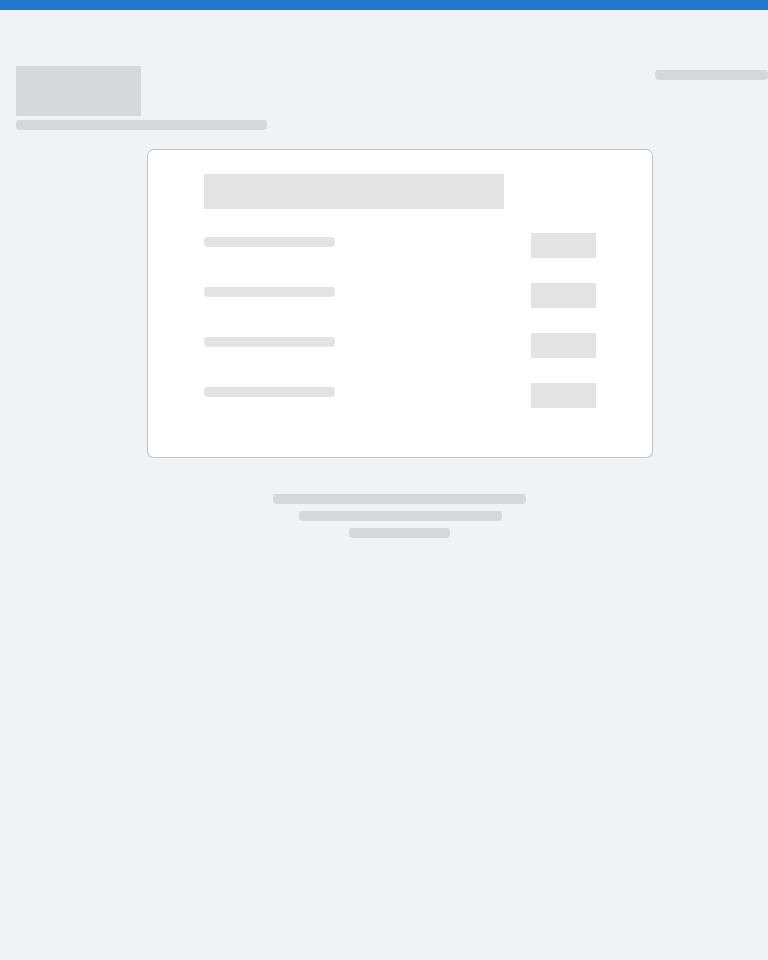 scroll, scrollTop: 0, scrollLeft: 0, axis: both 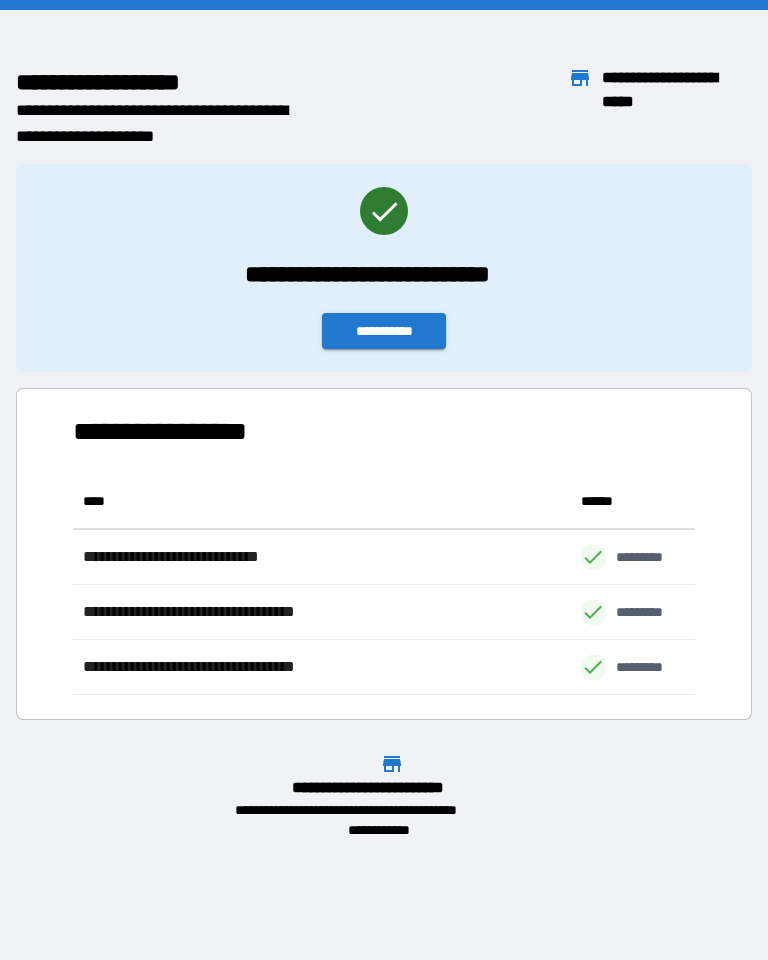 click on "**********" at bounding box center [384, 331] 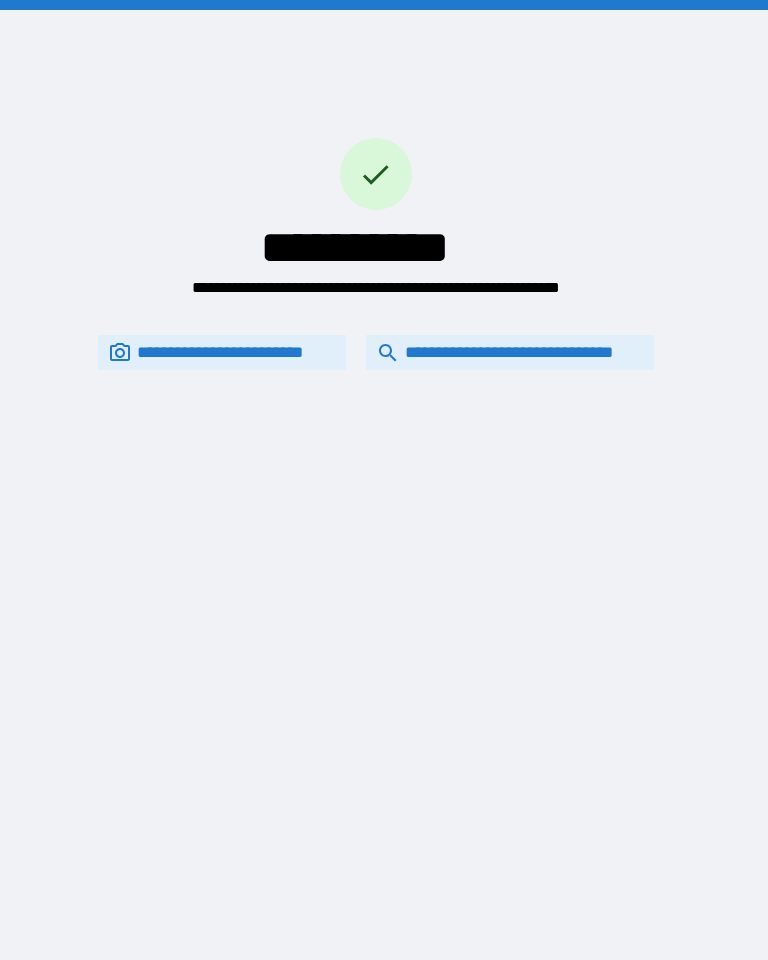 click on "**********" at bounding box center [510, 352] 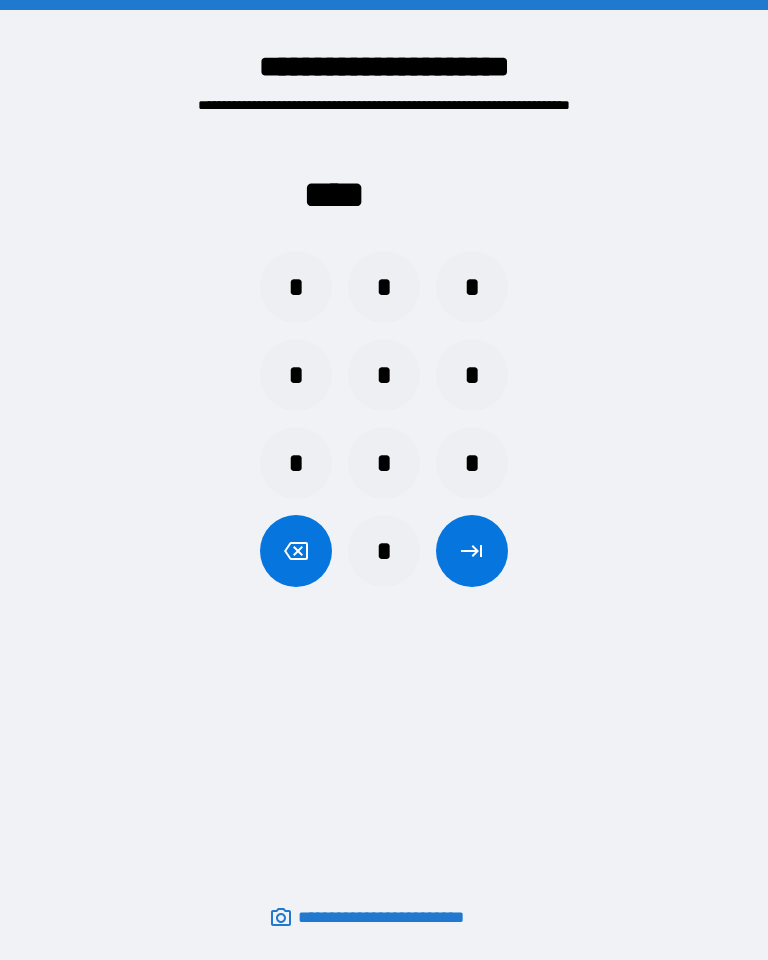 click on "*" at bounding box center (296, 287) 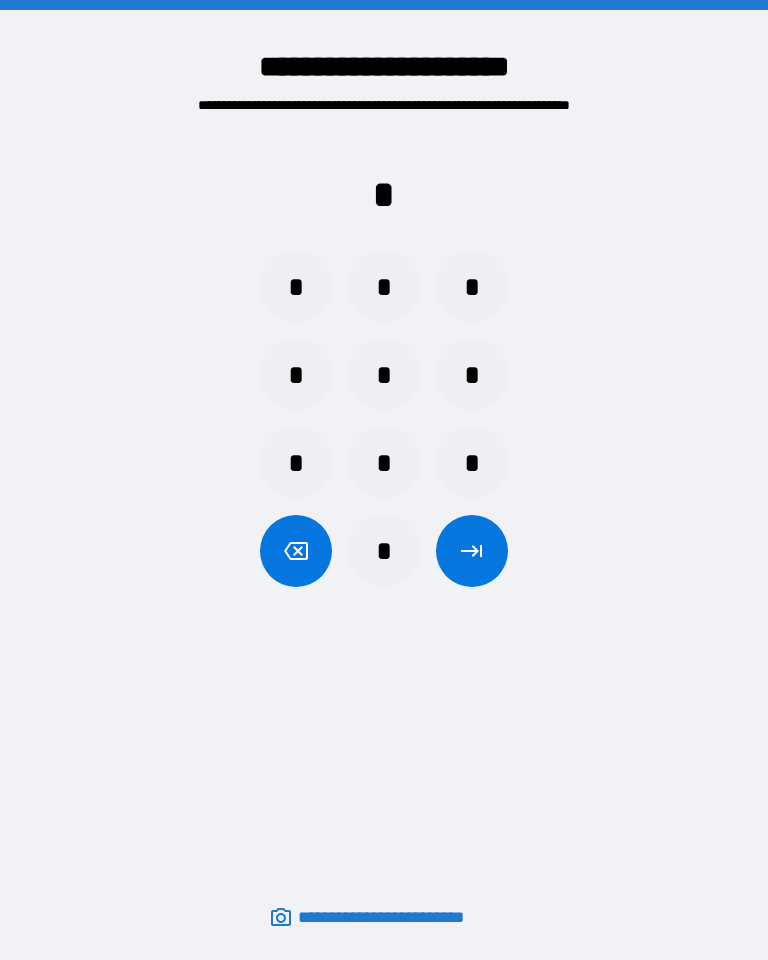 click on "*" at bounding box center (384, 287) 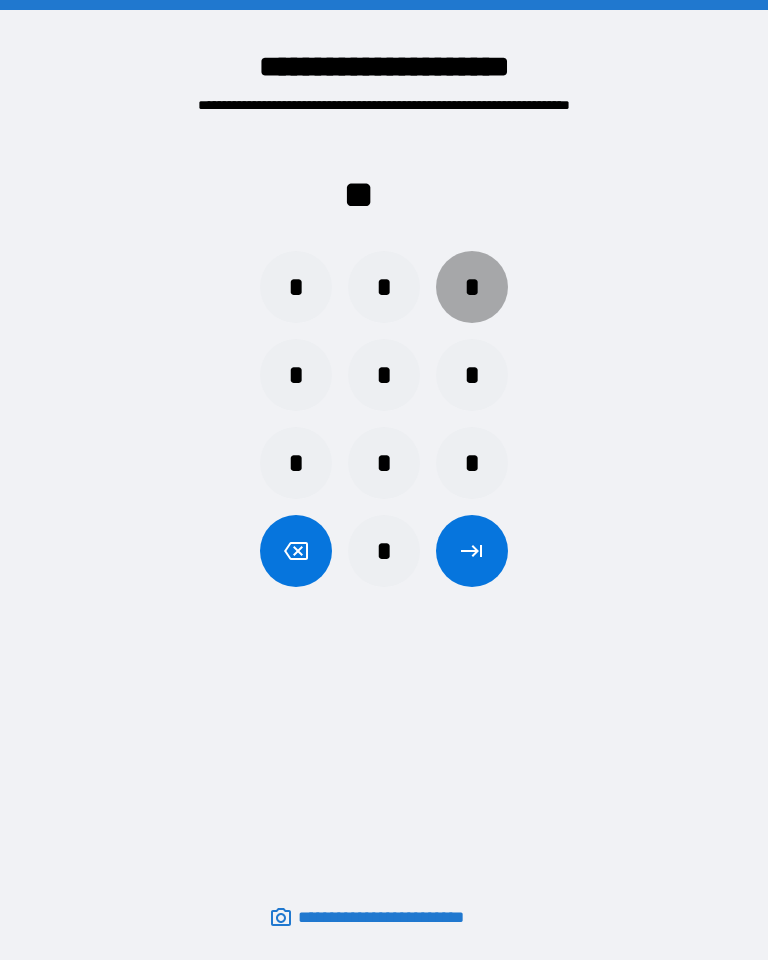 click on "*" at bounding box center (472, 287) 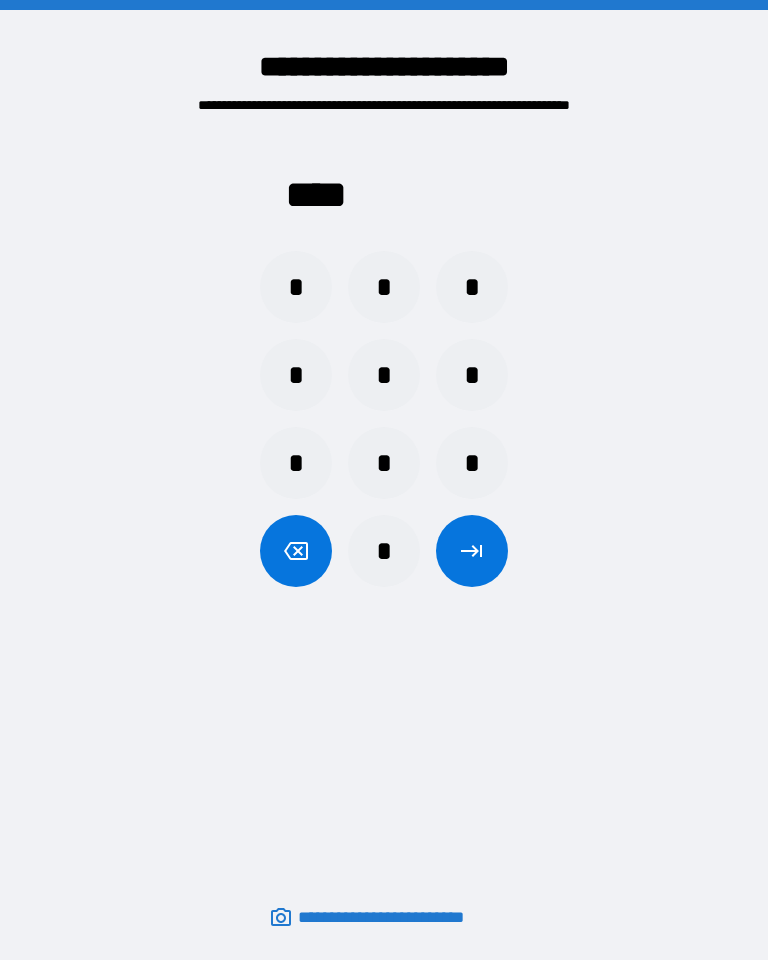 click 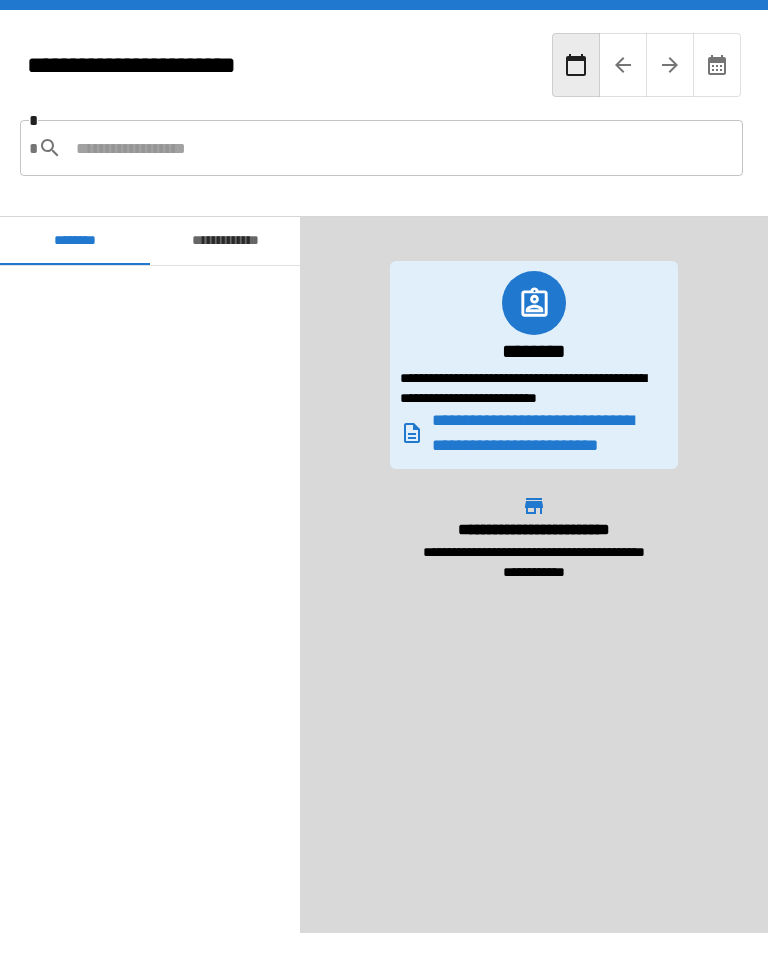 click at bounding box center (402, 148) 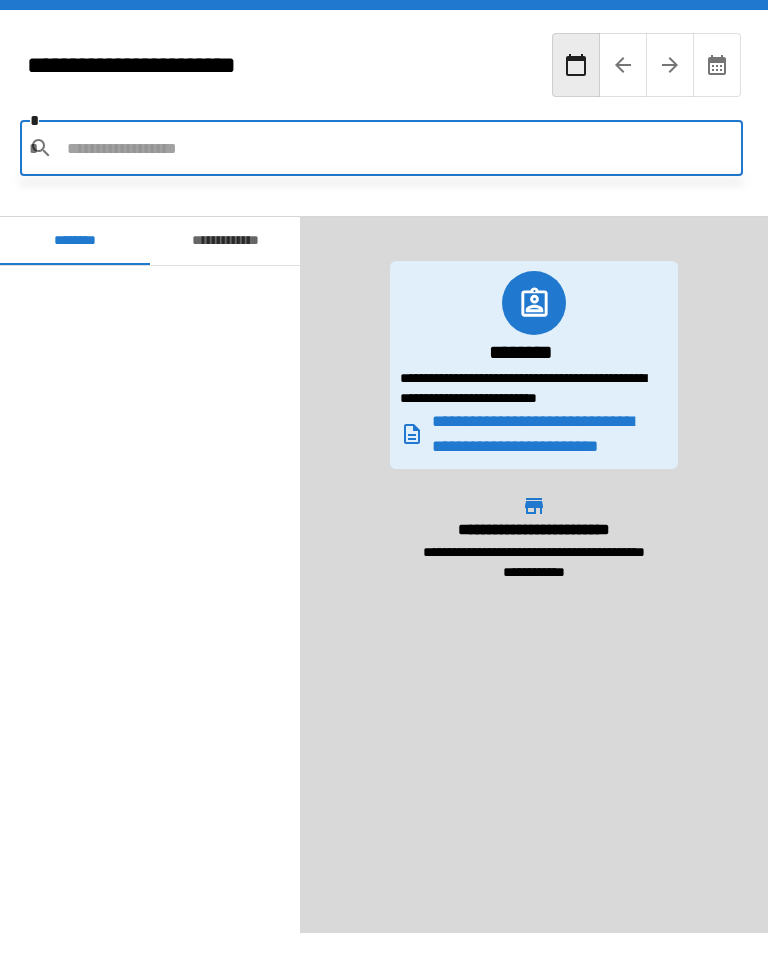 scroll, scrollTop: 3480, scrollLeft: 0, axis: vertical 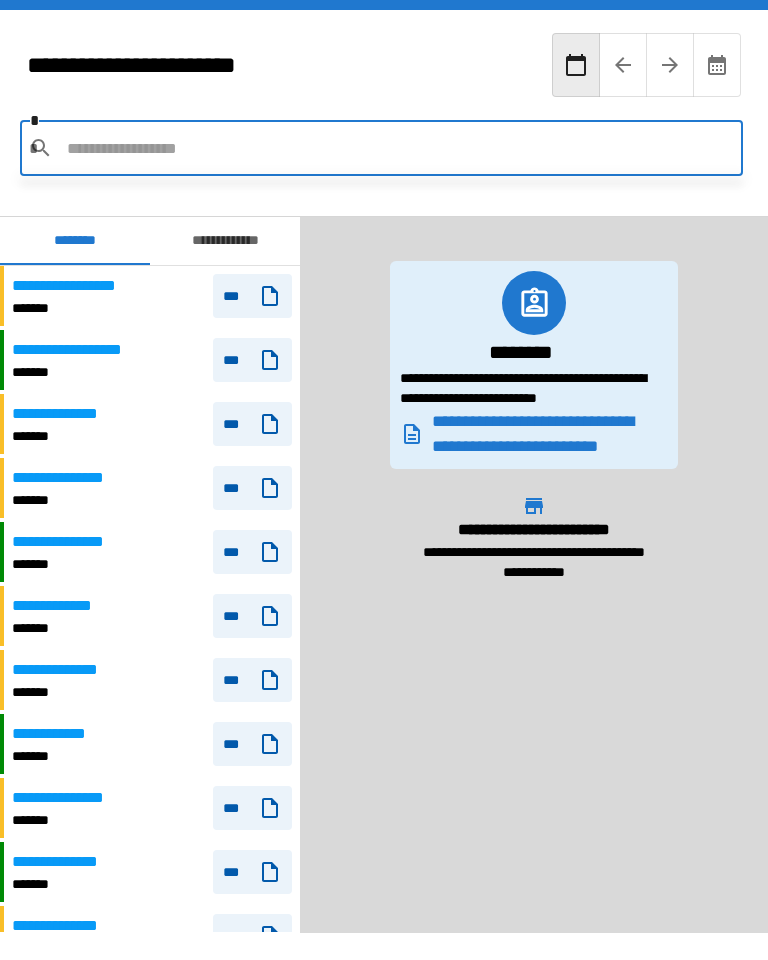 click at bounding box center (397, 148) 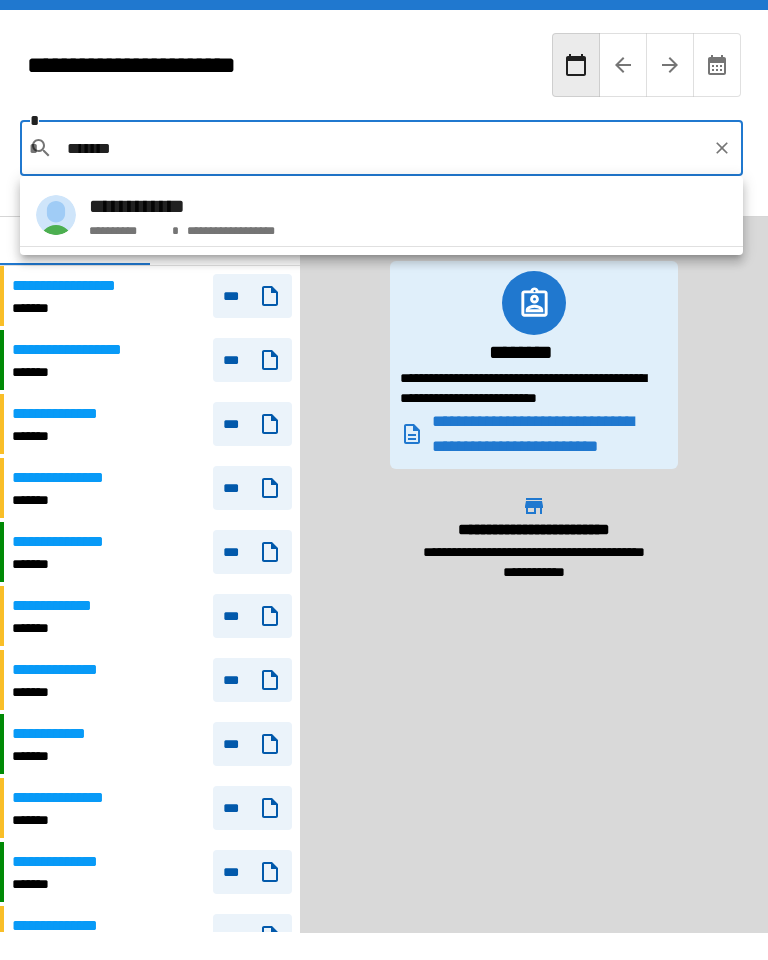click on "**********" at bounding box center [381, 215] 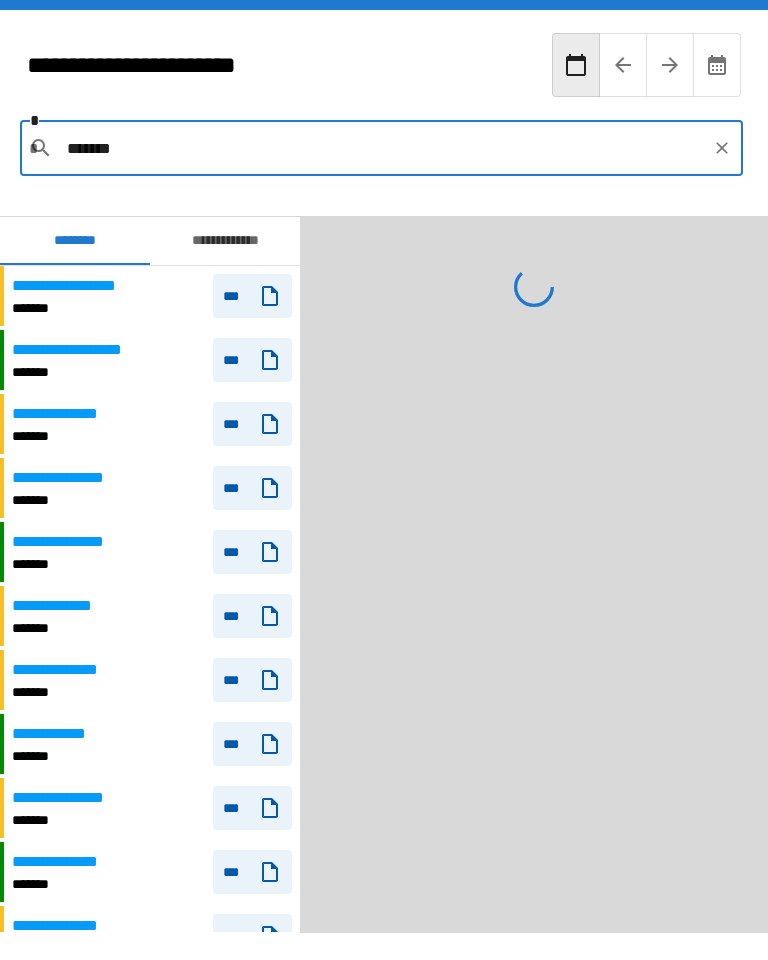 type on "**********" 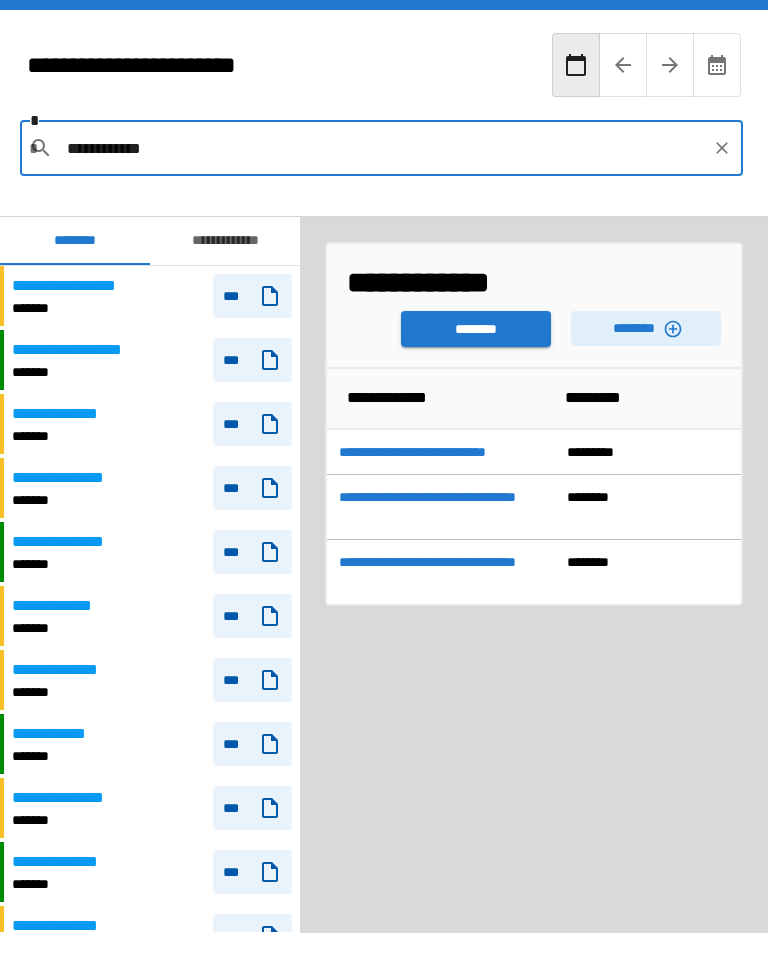 click 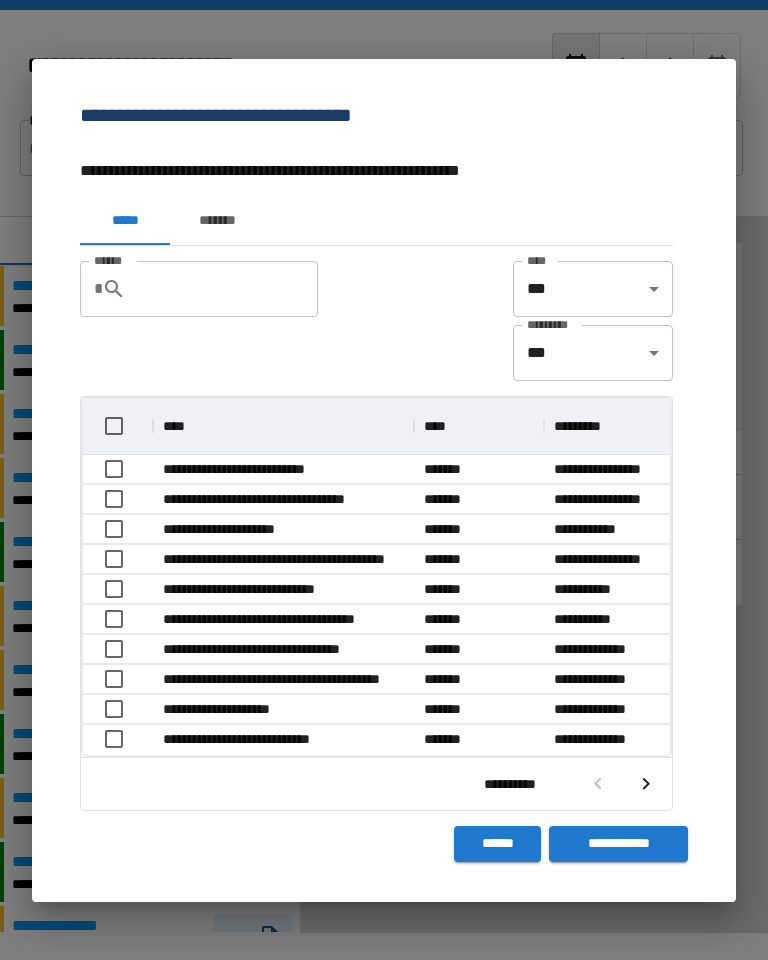 scroll, scrollTop: 356, scrollLeft: 587, axis: both 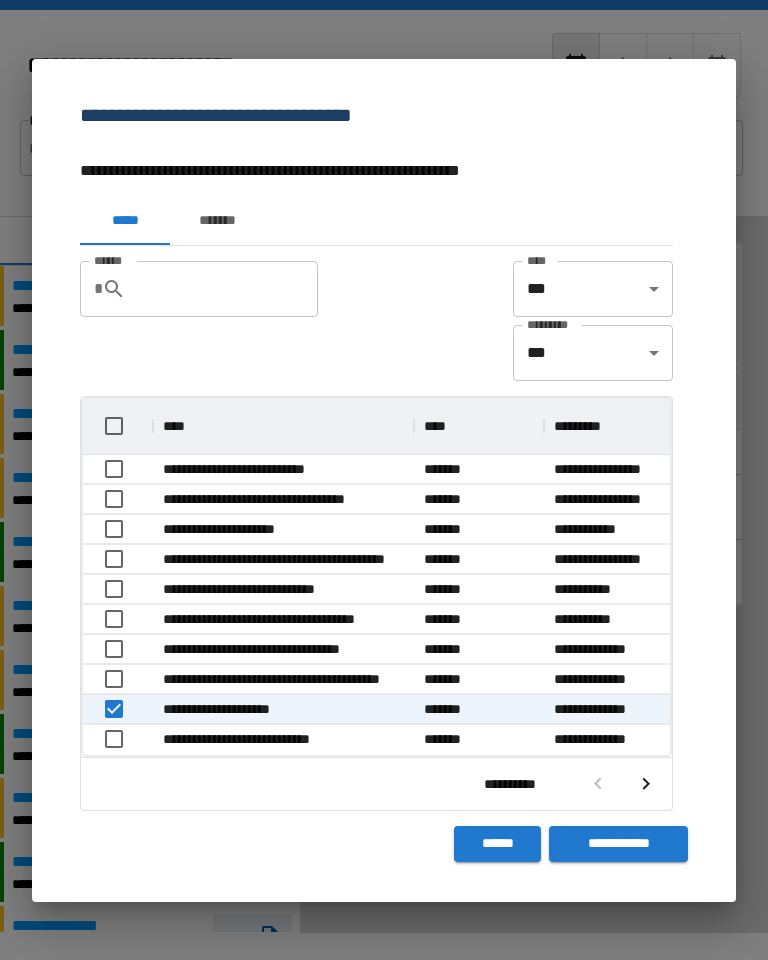click on "**********" at bounding box center (618, 844) 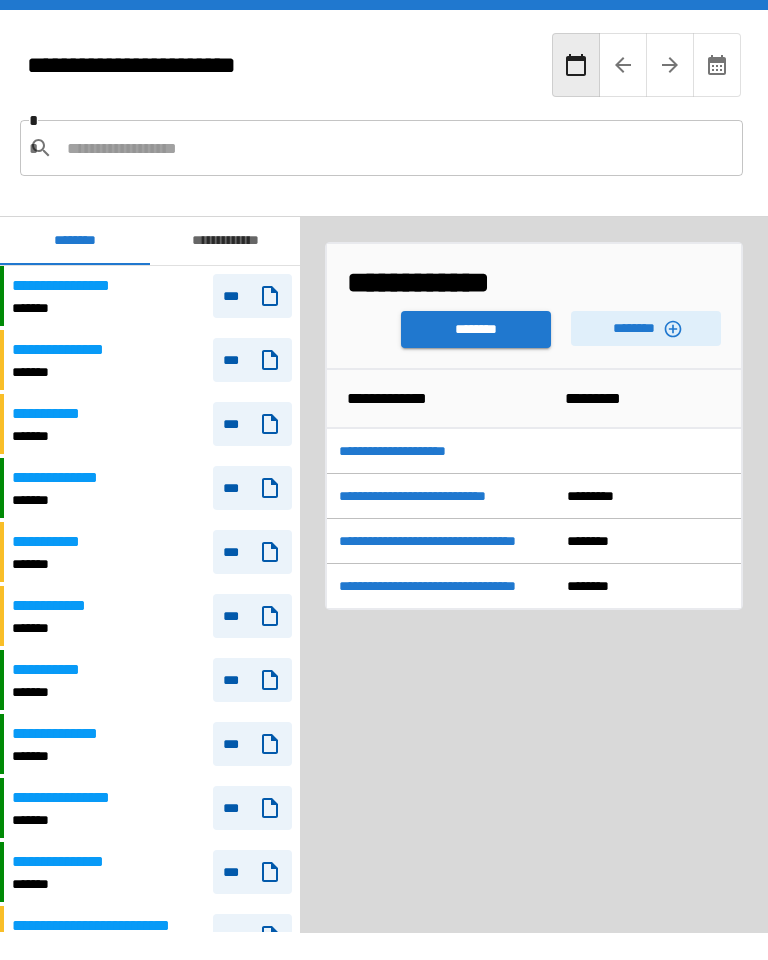 scroll, scrollTop: 3480, scrollLeft: 0, axis: vertical 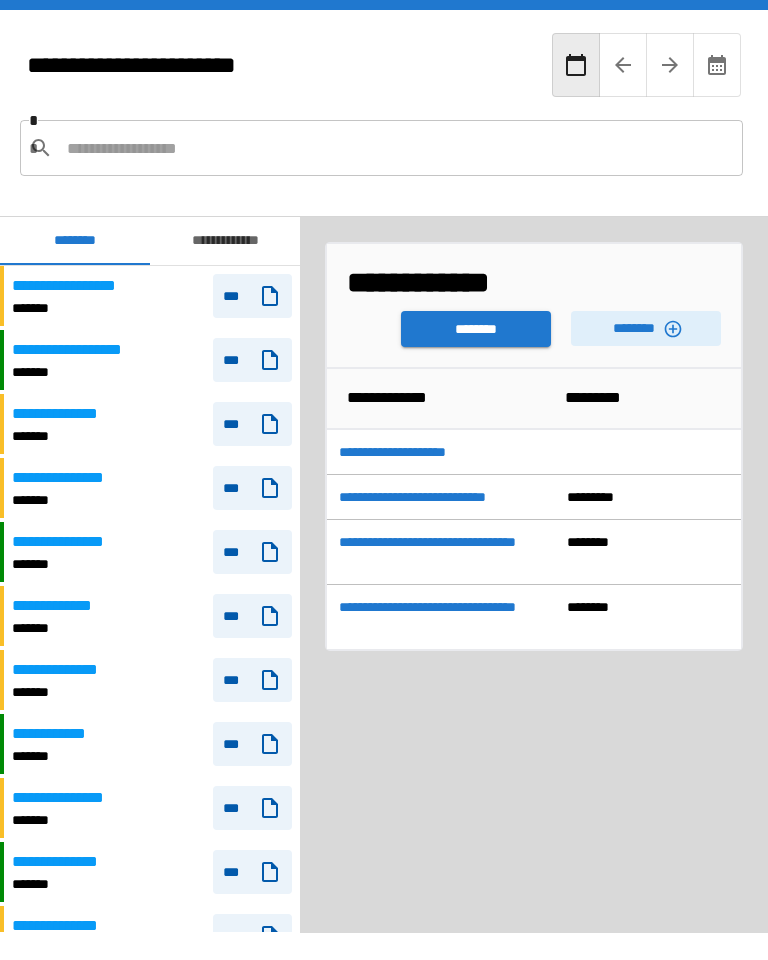 click on "********" at bounding box center [476, 329] 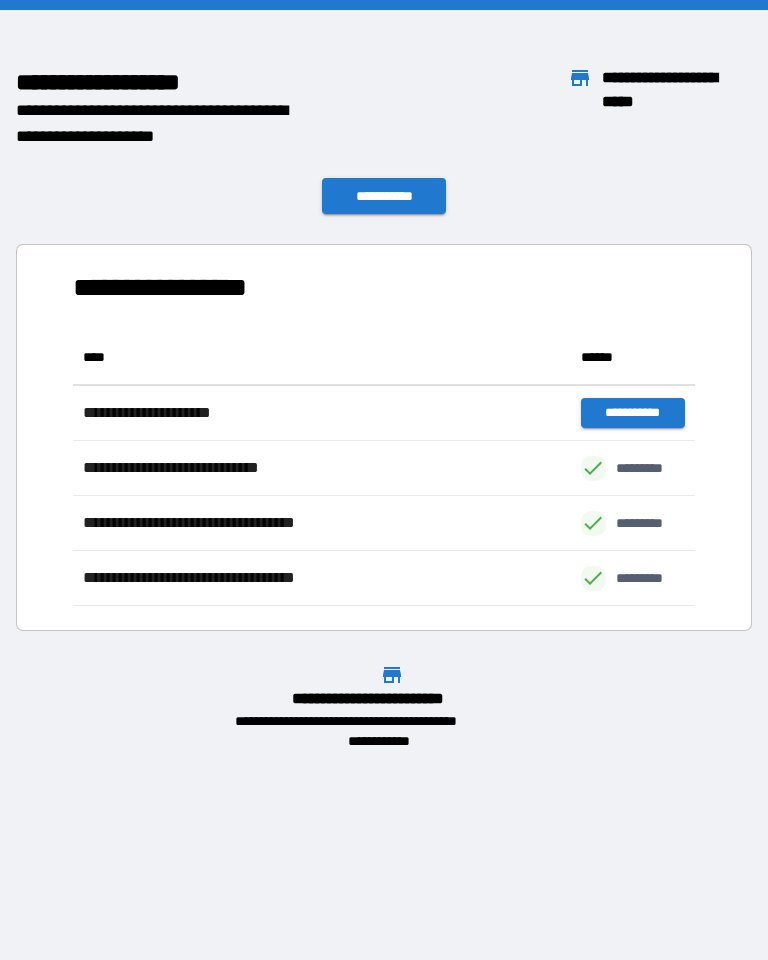 scroll, scrollTop: 1, scrollLeft: 1, axis: both 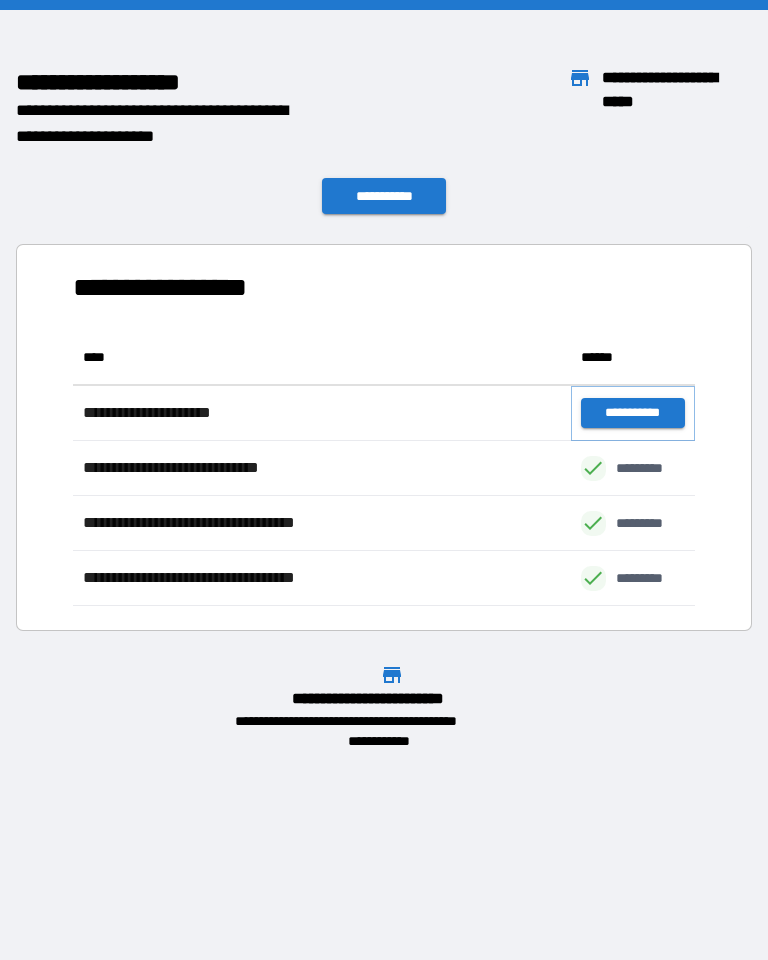 click on "**********" at bounding box center [633, 413] 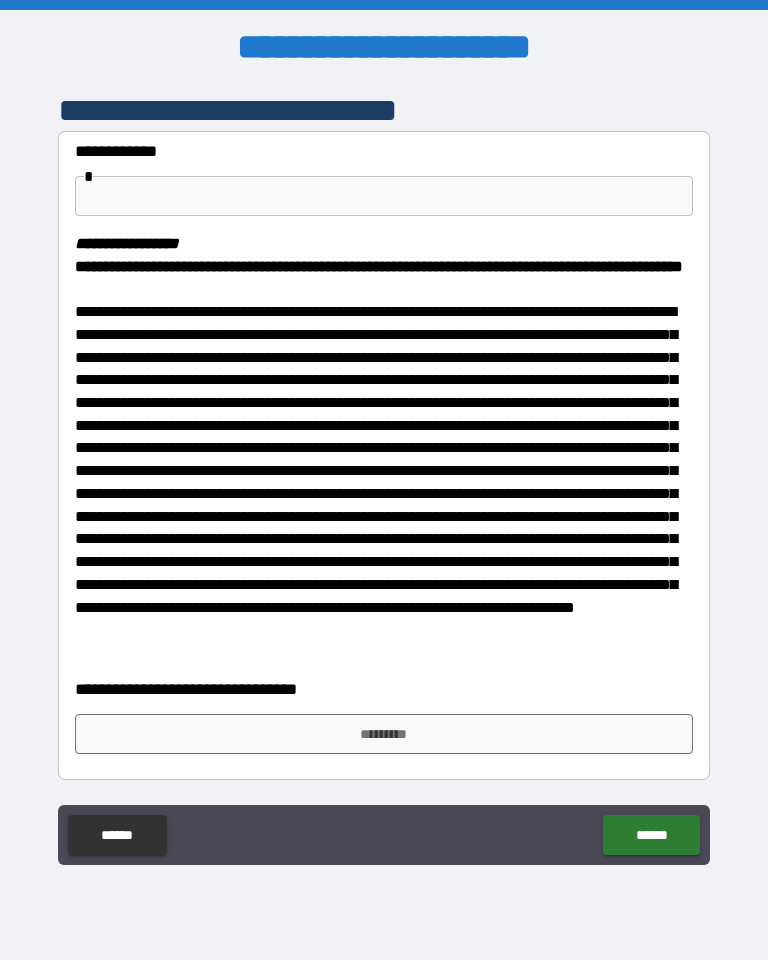 click at bounding box center [384, 196] 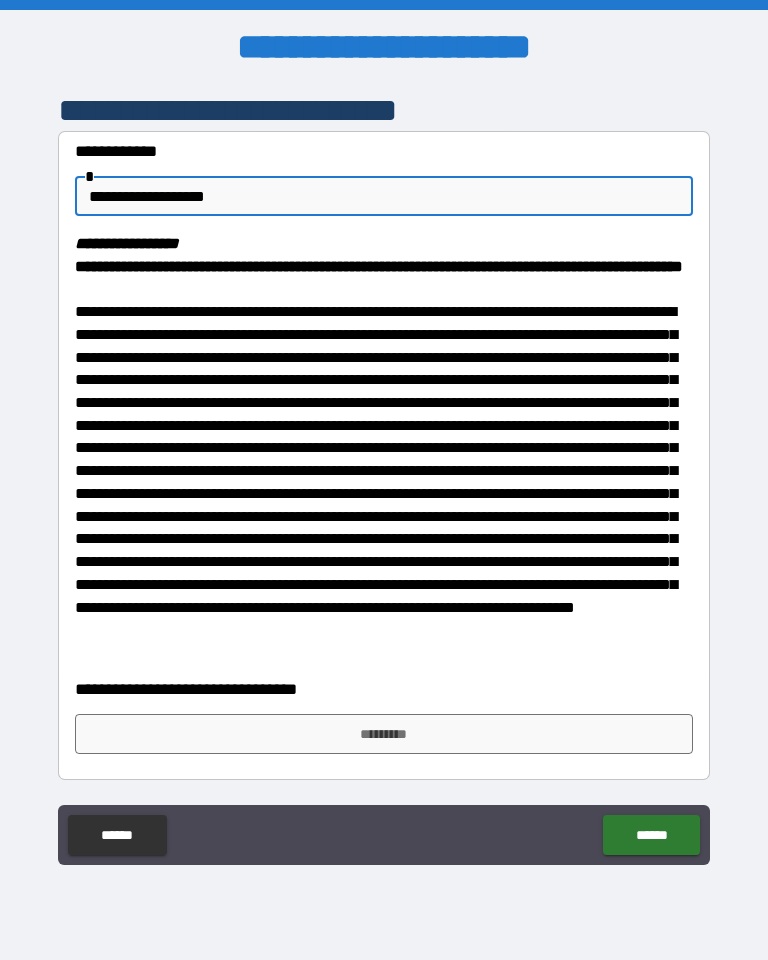 type on "**********" 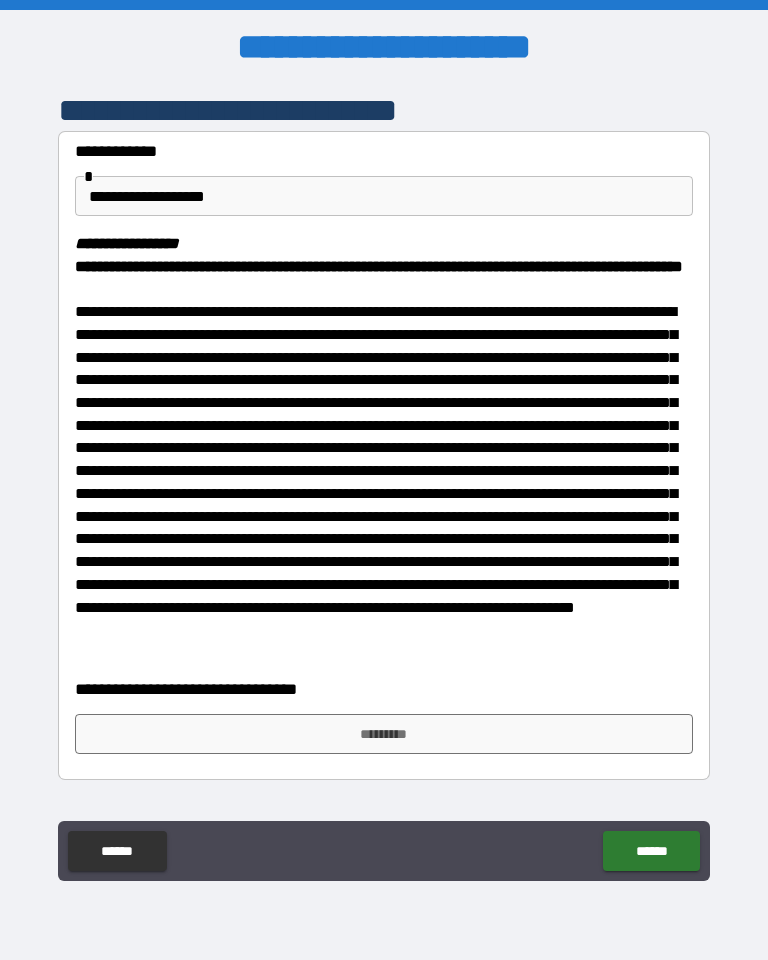 scroll, scrollTop: 4, scrollLeft: 0, axis: vertical 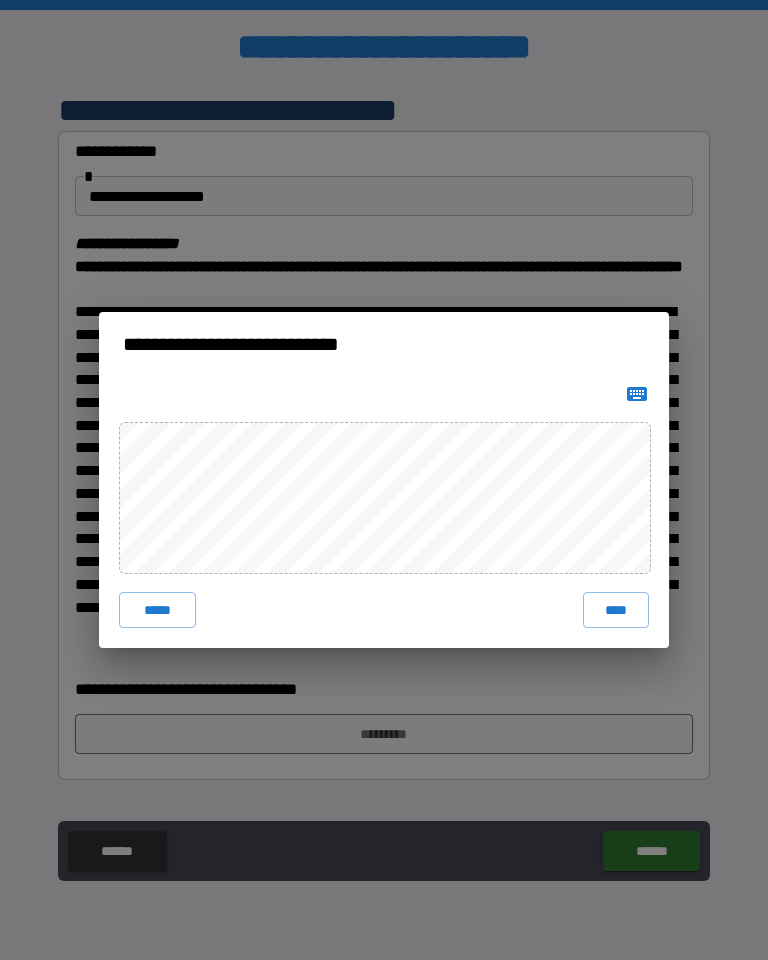 click on "****" at bounding box center (616, 610) 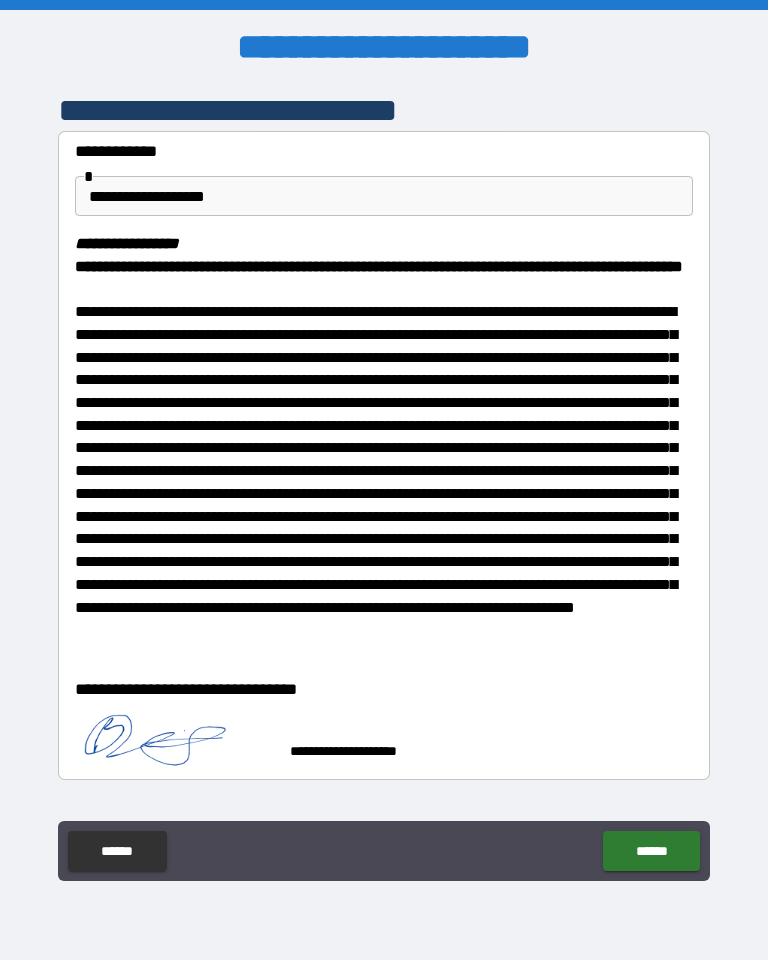 scroll, scrollTop: 0, scrollLeft: 0, axis: both 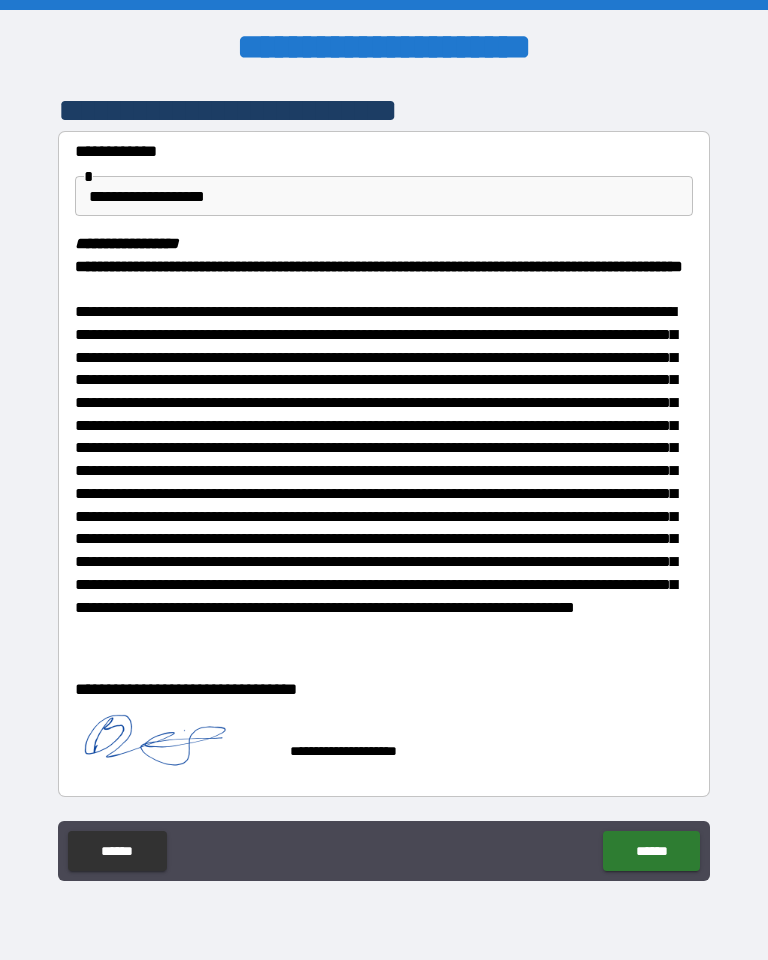 click on "******" at bounding box center (651, 851) 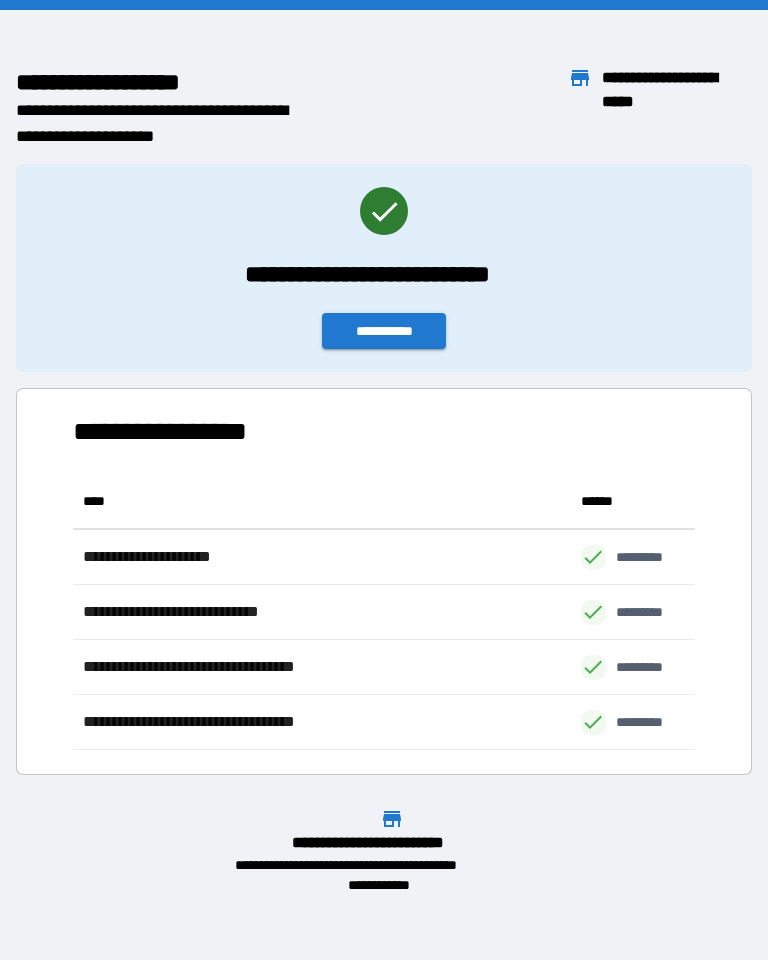 scroll, scrollTop: 276, scrollLeft: 622, axis: both 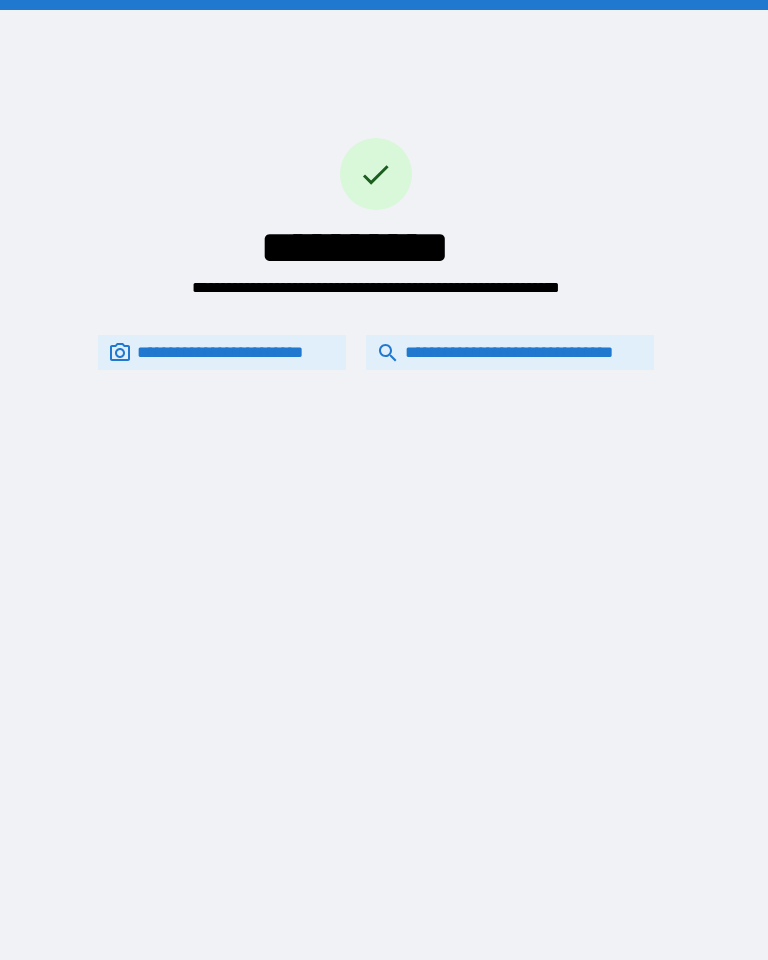 click on "**********" at bounding box center [510, 352] 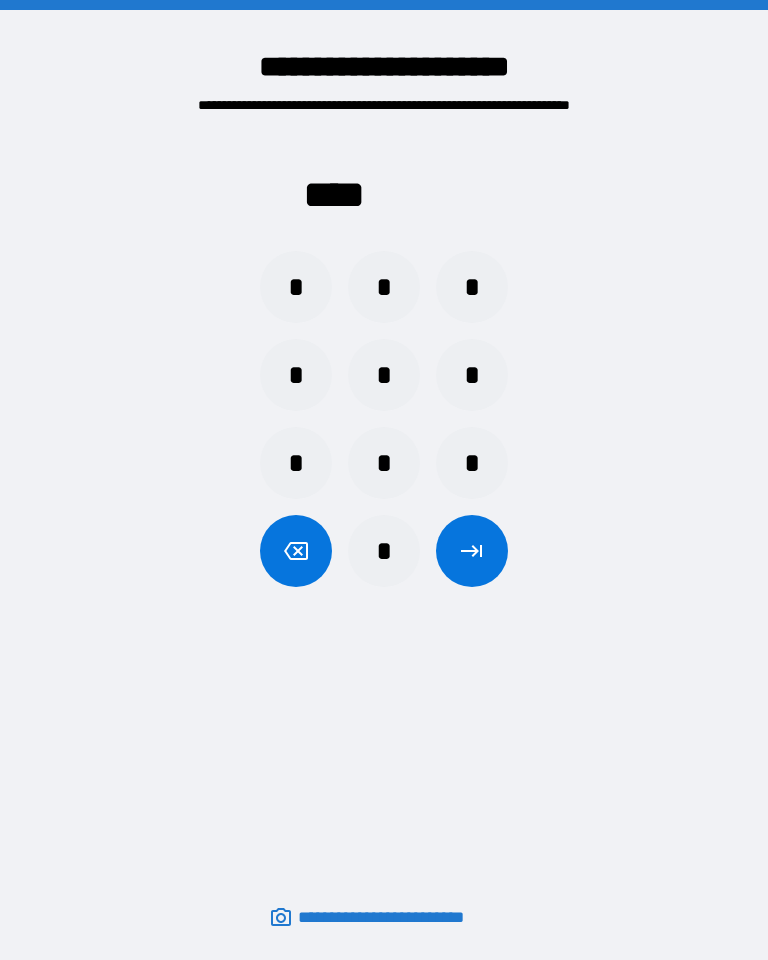 click on "*" at bounding box center (296, 287) 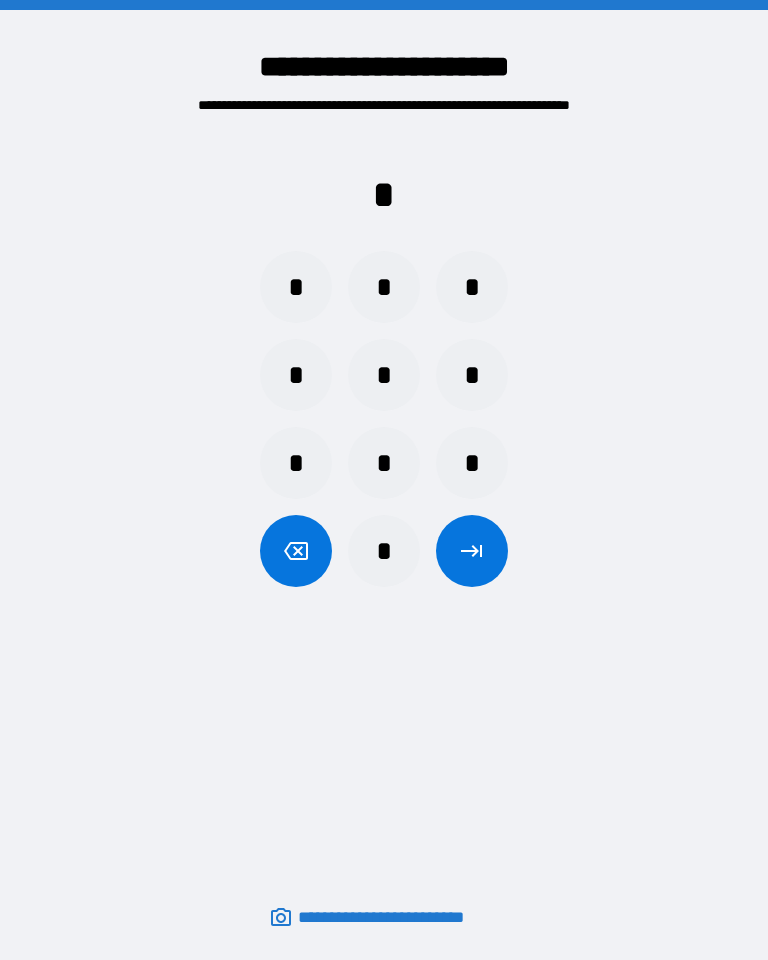 click on "*" at bounding box center (384, 287) 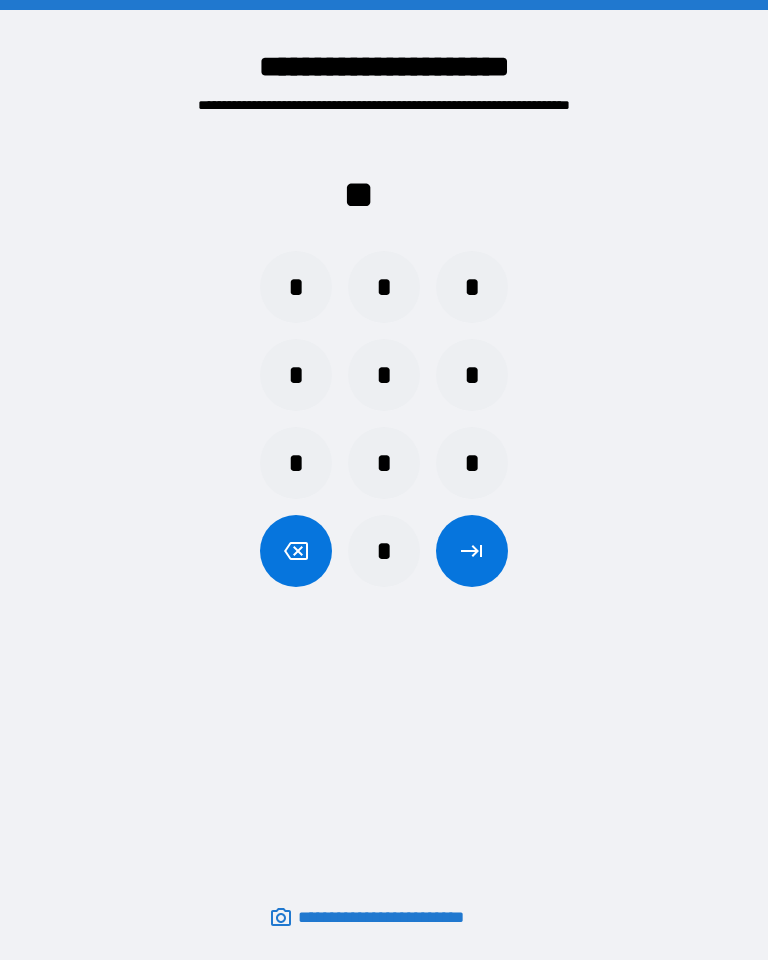 click on "*" at bounding box center [472, 287] 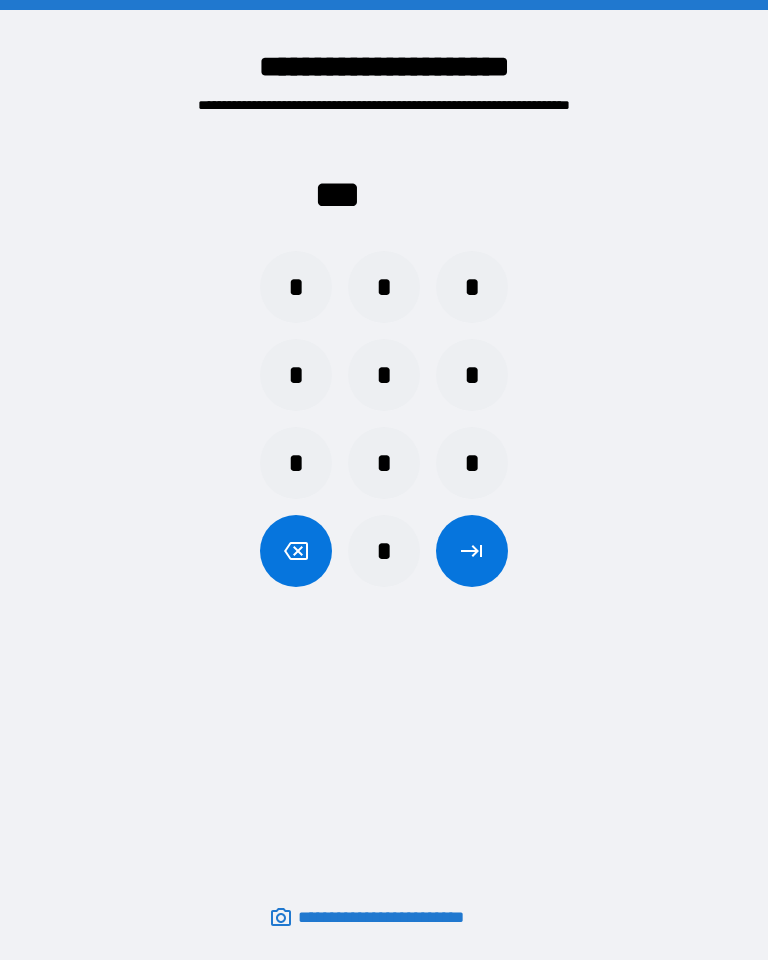 click on "*" at bounding box center (296, 287) 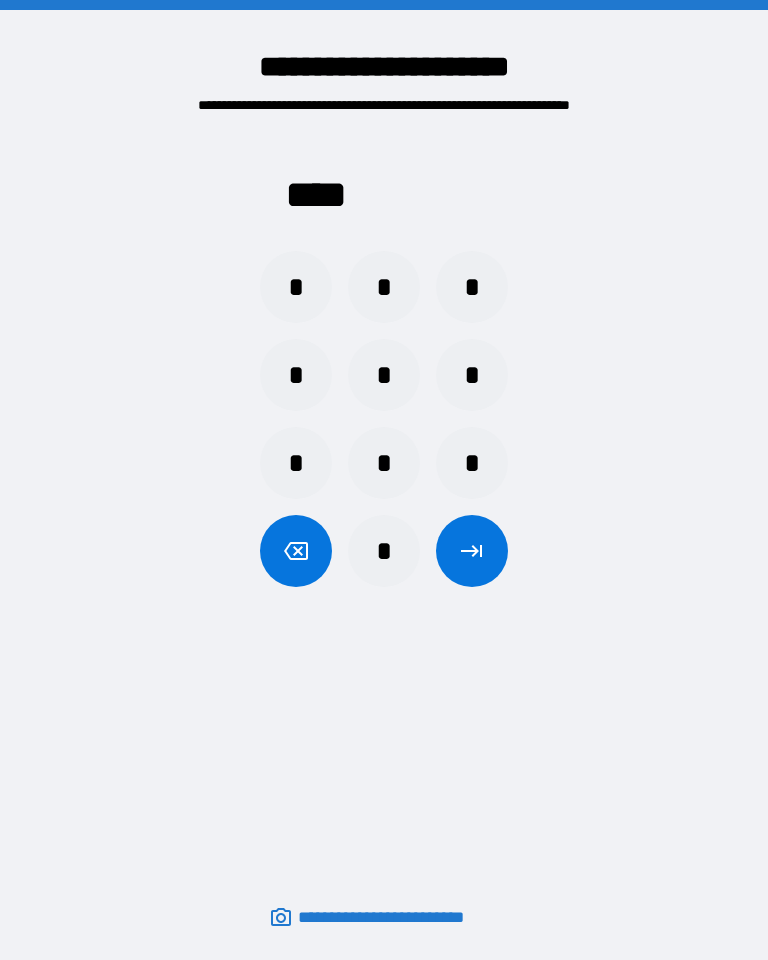 click 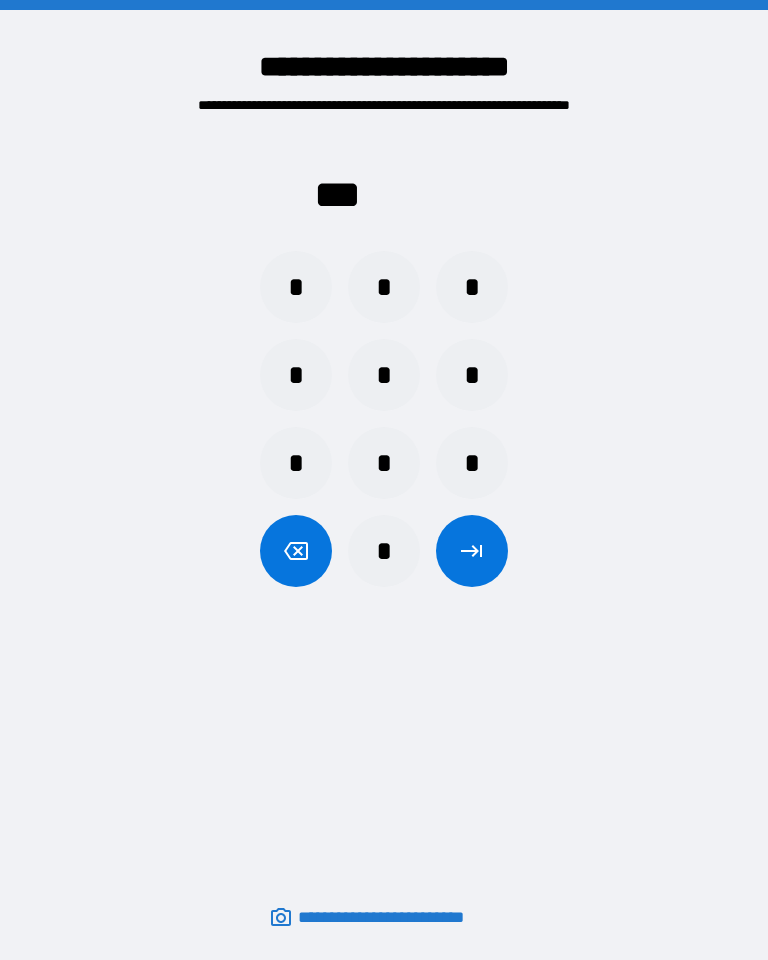 click on "*" at bounding box center [296, 375] 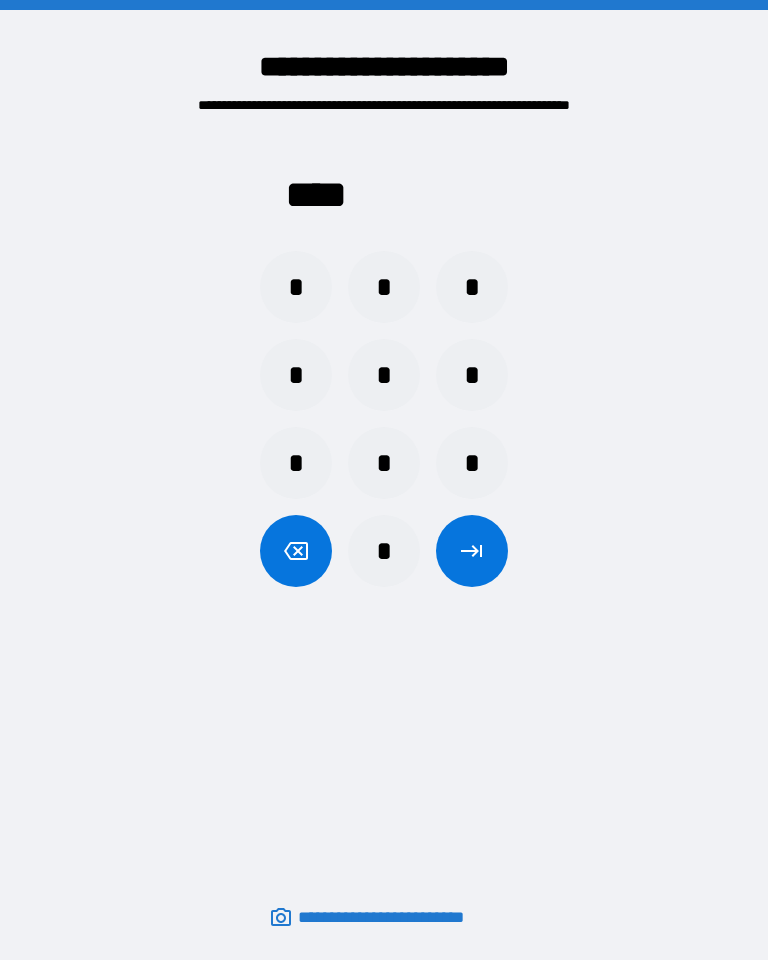 click 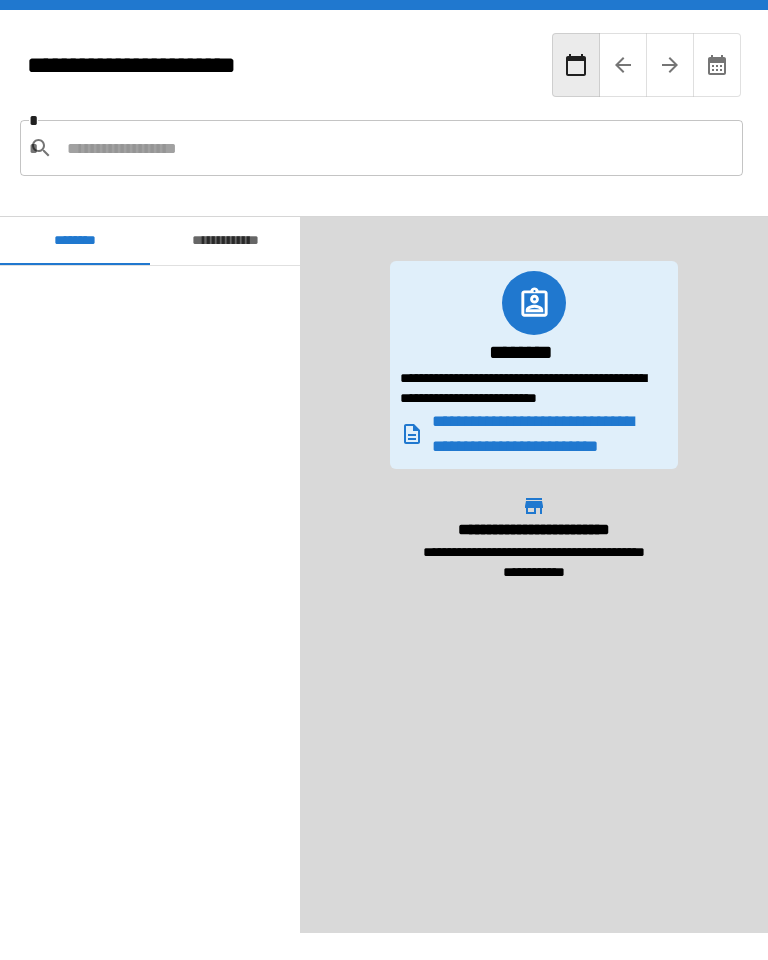 scroll, scrollTop: 3480, scrollLeft: 0, axis: vertical 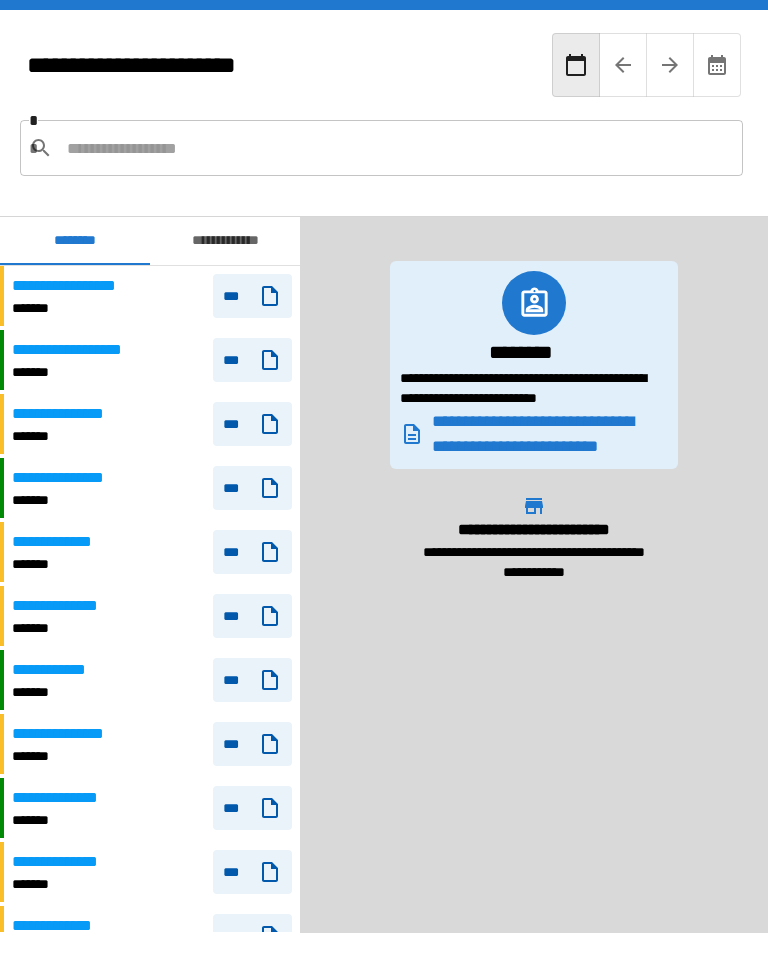 click at bounding box center [397, 148] 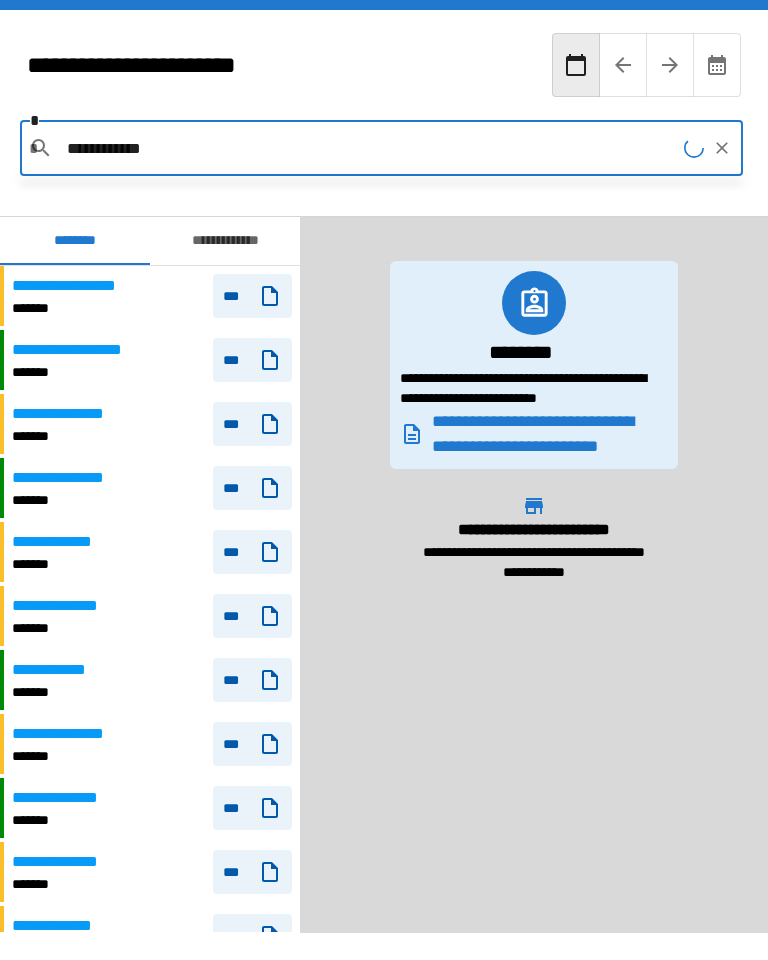 type on "**********" 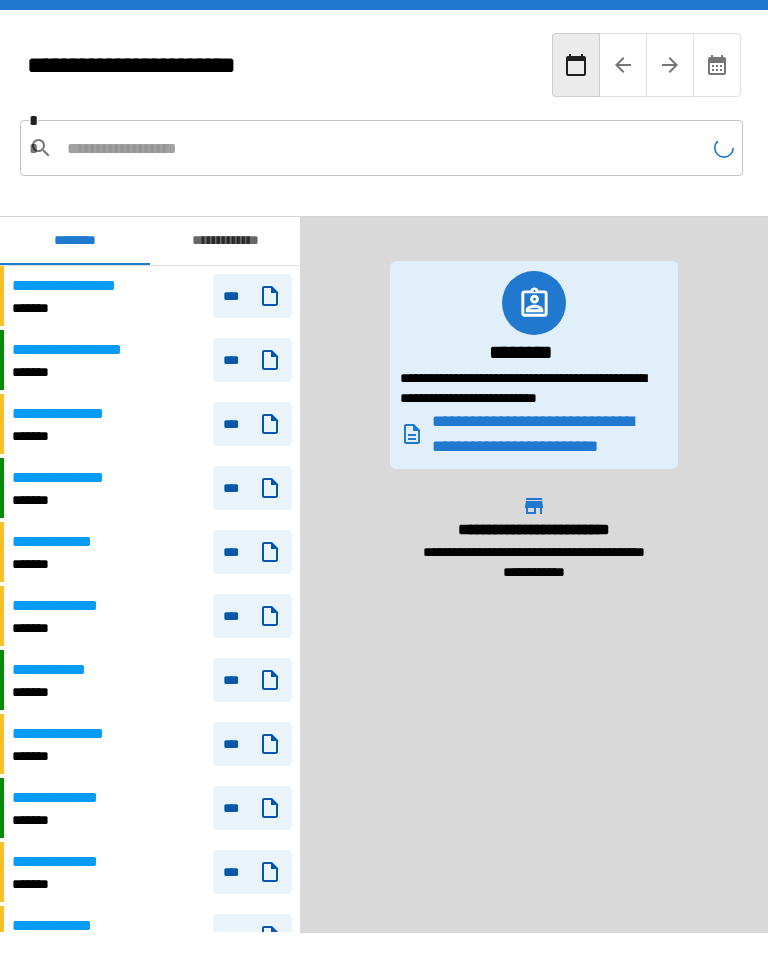 click at bounding box center (387, 148) 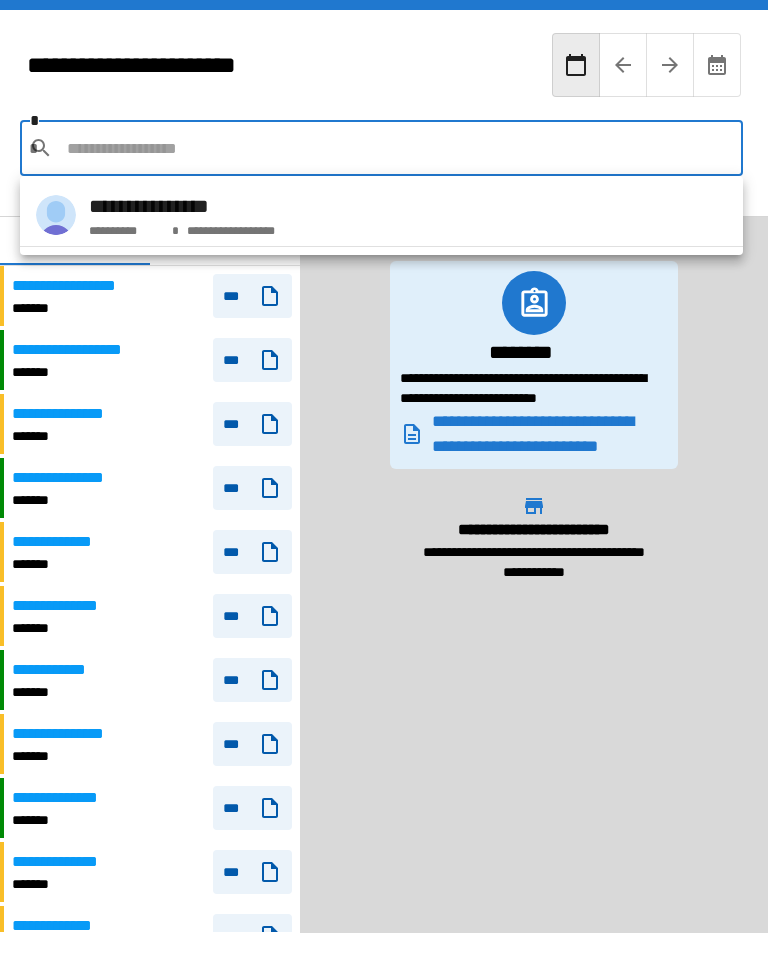 click on "**********" at bounding box center (381, 215) 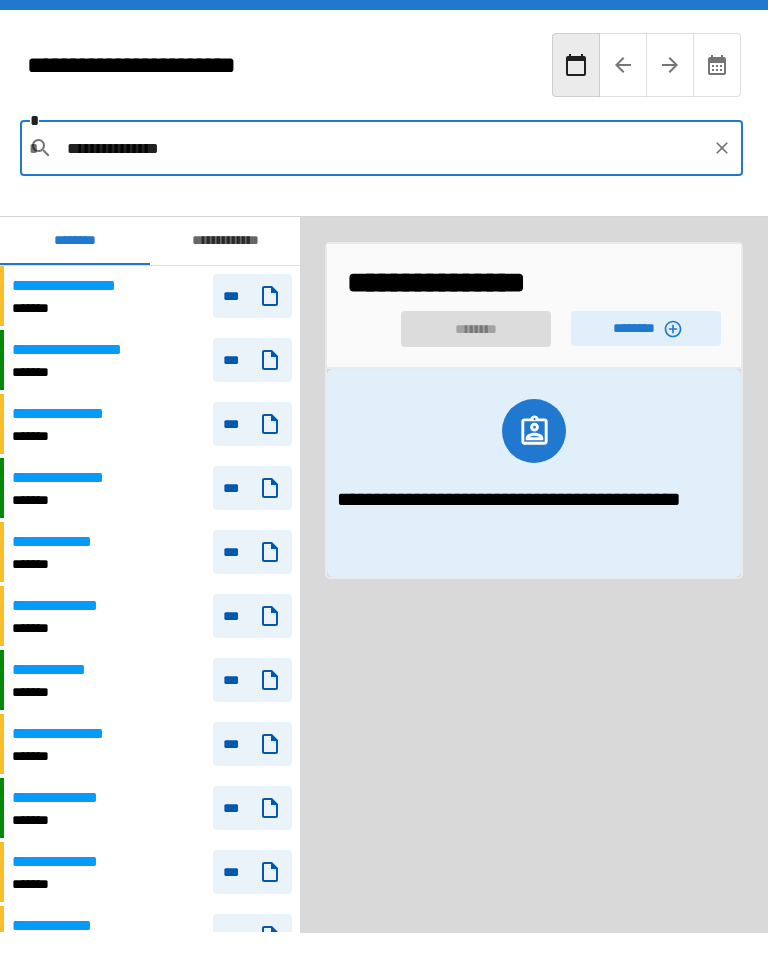 click 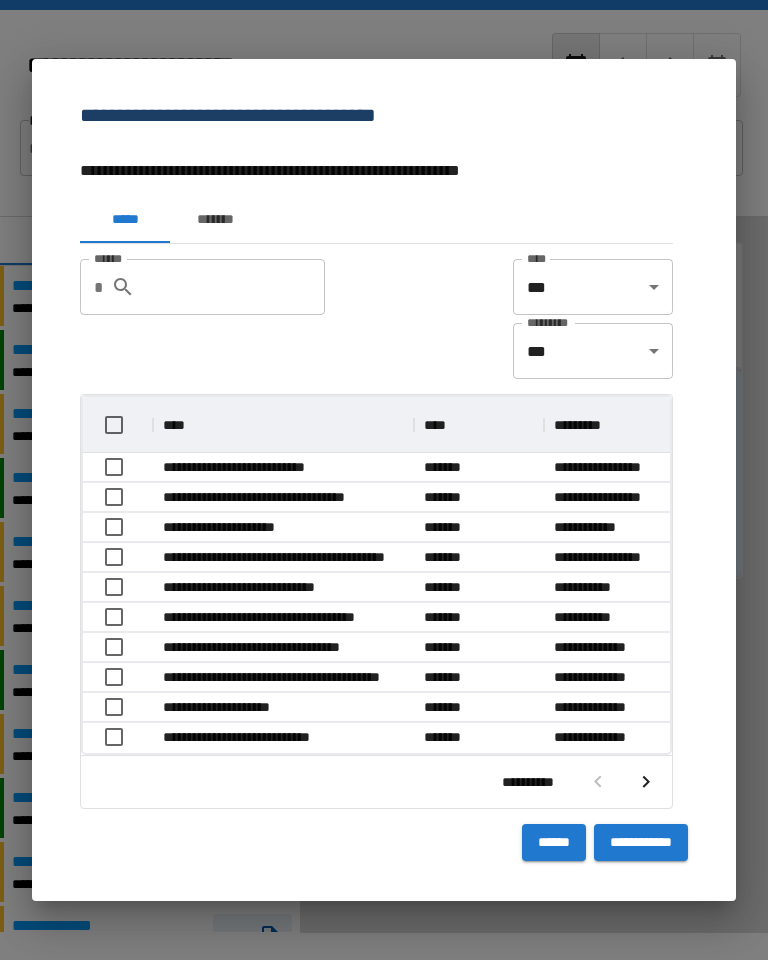 scroll, scrollTop: 1, scrollLeft: 1, axis: both 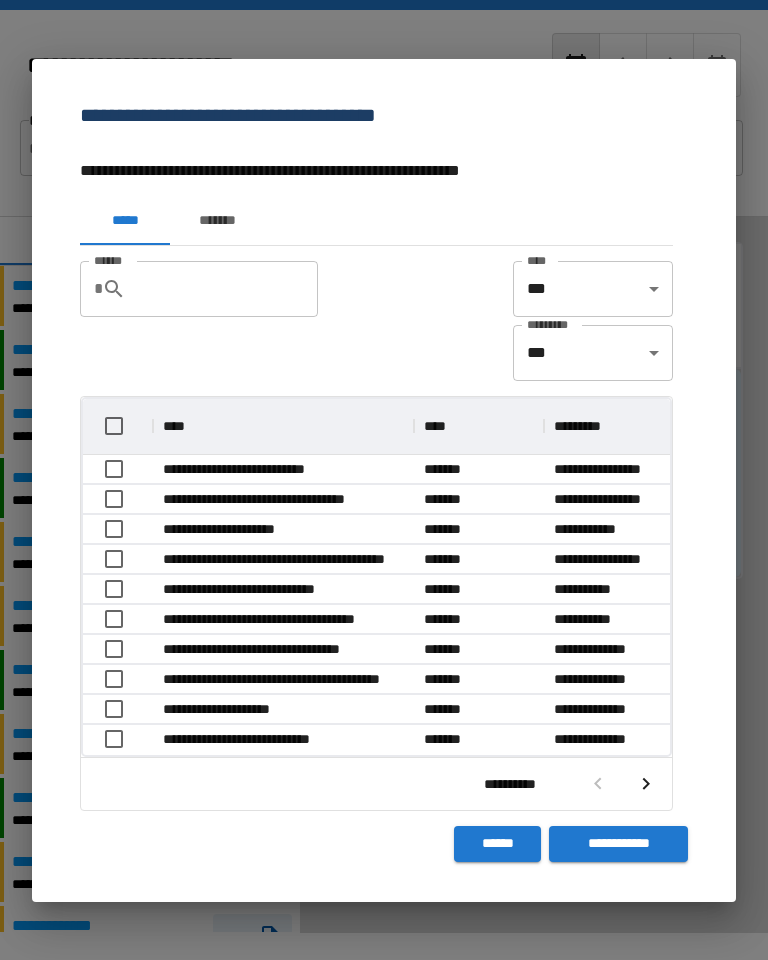 click on "******" at bounding box center [230, 289] 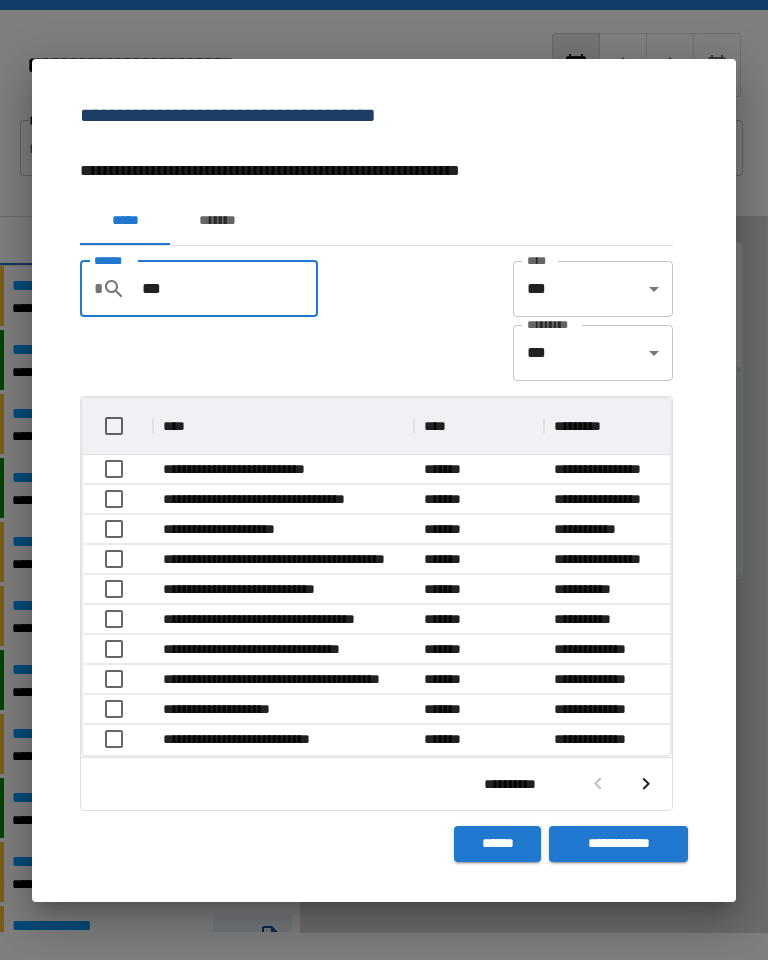 scroll, scrollTop: 146, scrollLeft: 587, axis: both 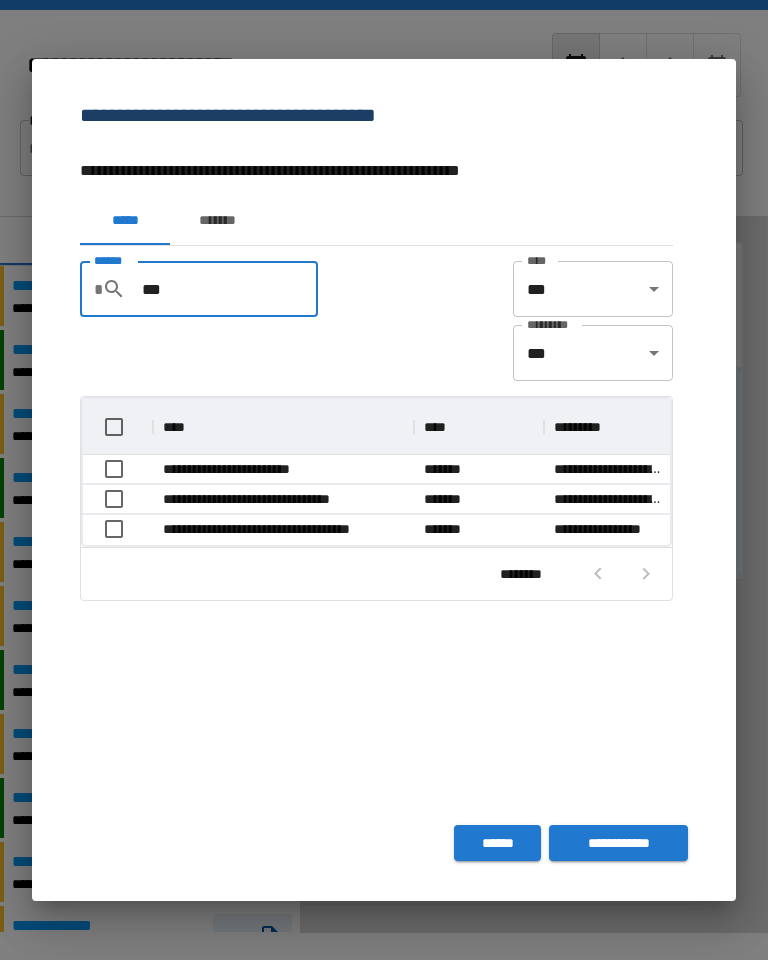 type on "***" 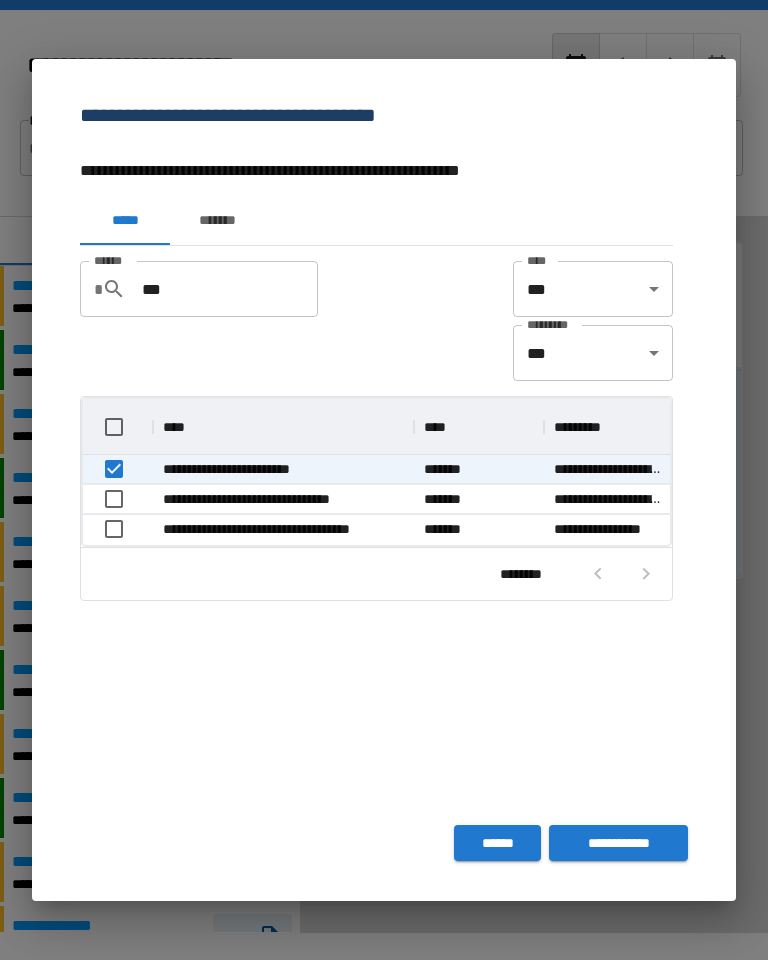 click on "**********" at bounding box center (618, 843) 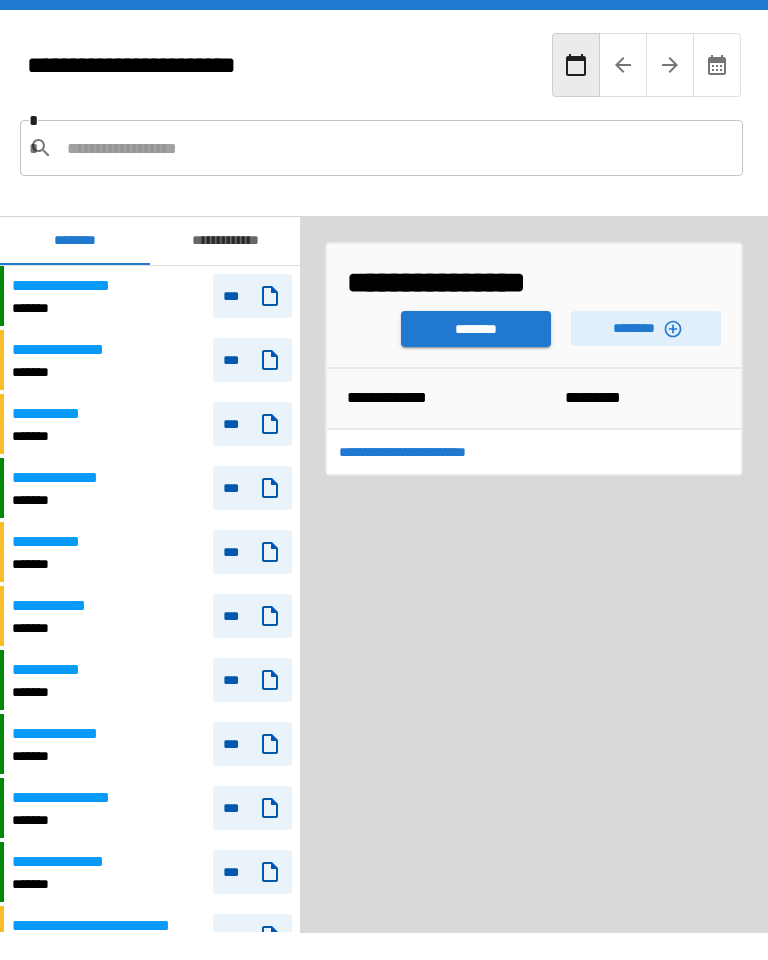 scroll, scrollTop: 3480, scrollLeft: 0, axis: vertical 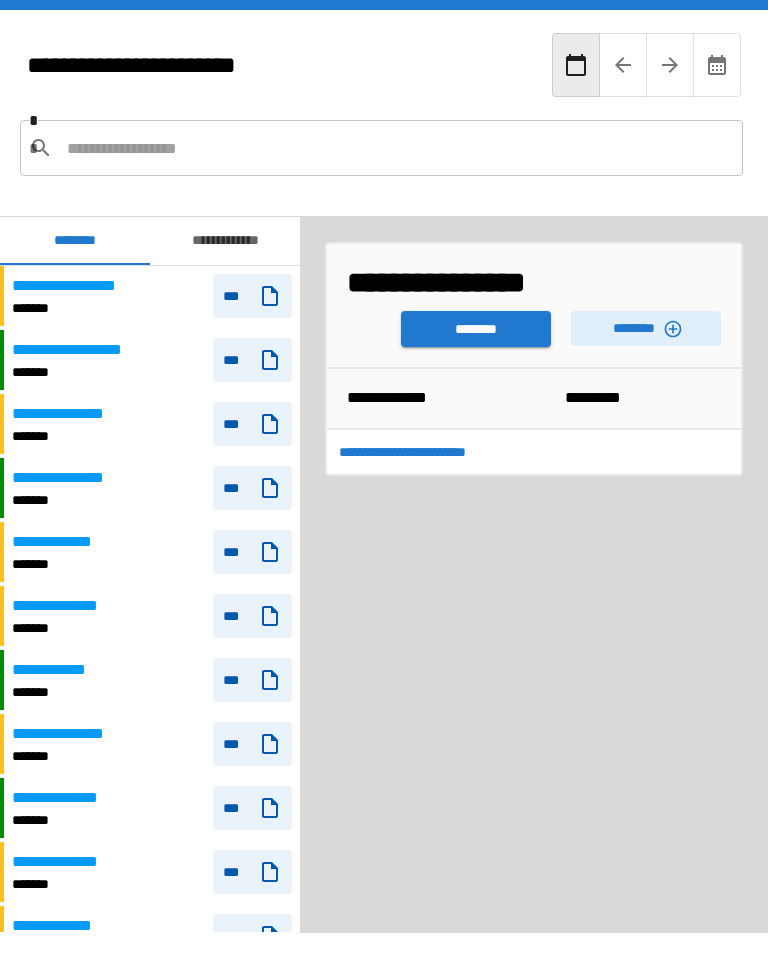 click on "********" at bounding box center [646, 328] 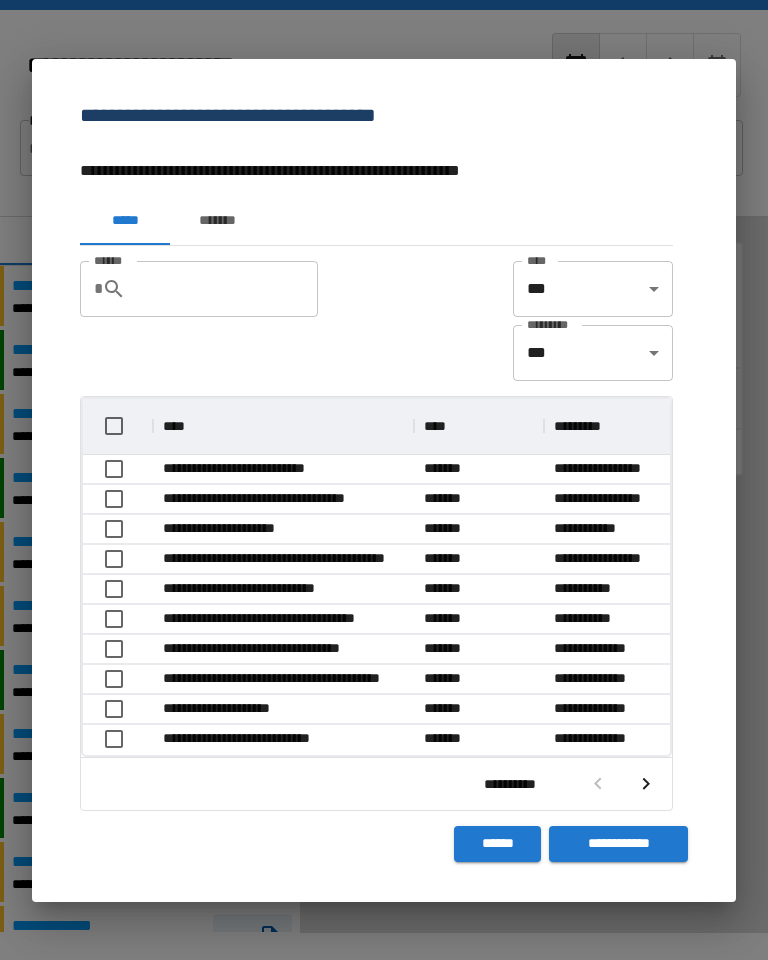 scroll, scrollTop: 1, scrollLeft: 1, axis: both 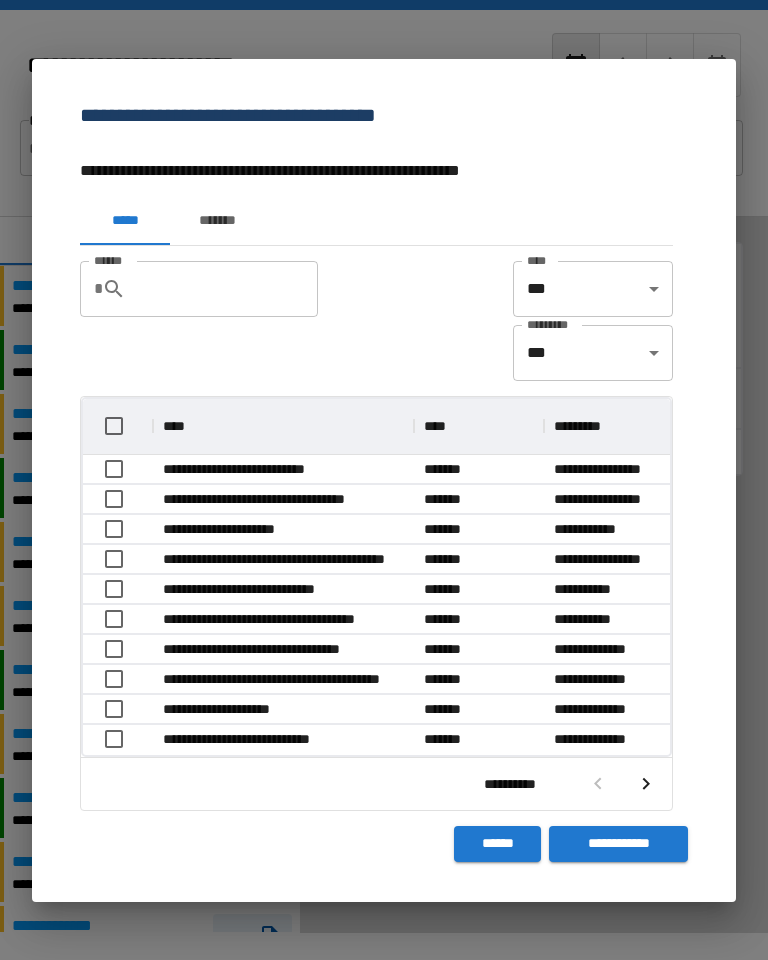 click at bounding box center (622, 784) 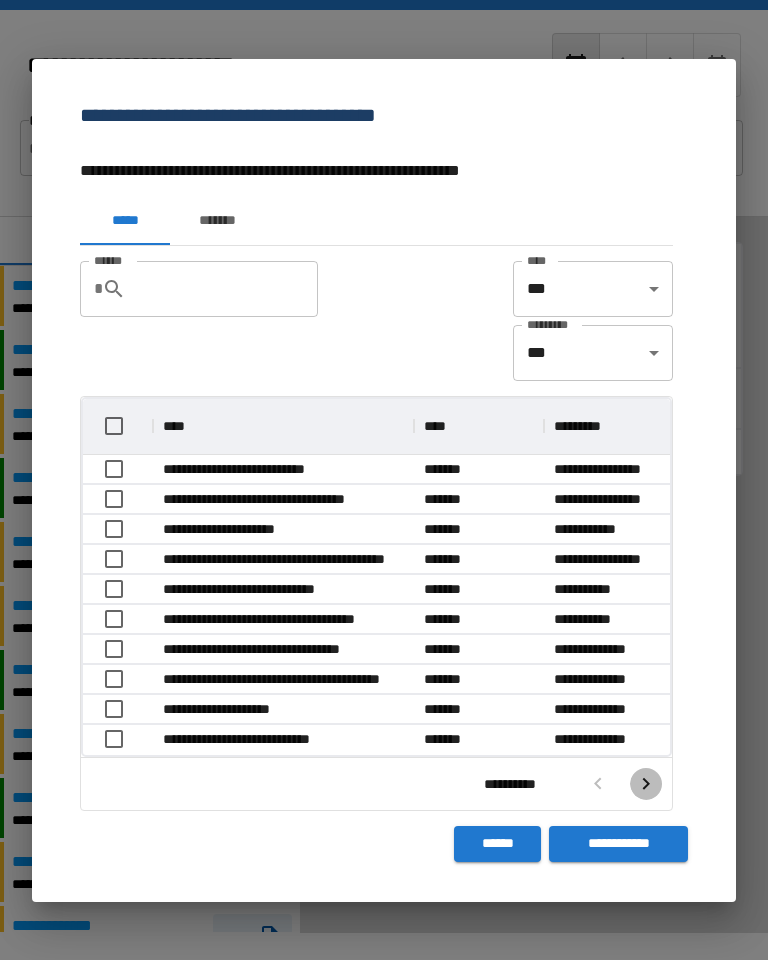 click 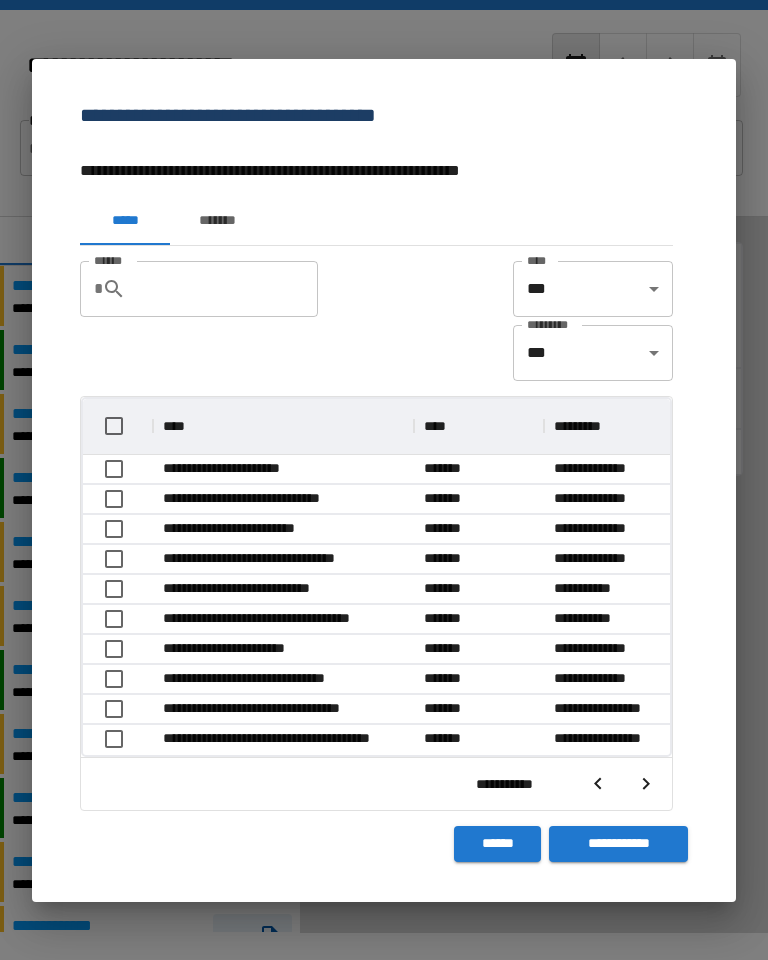 scroll, scrollTop: 356, scrollLeft: 587, axis: both 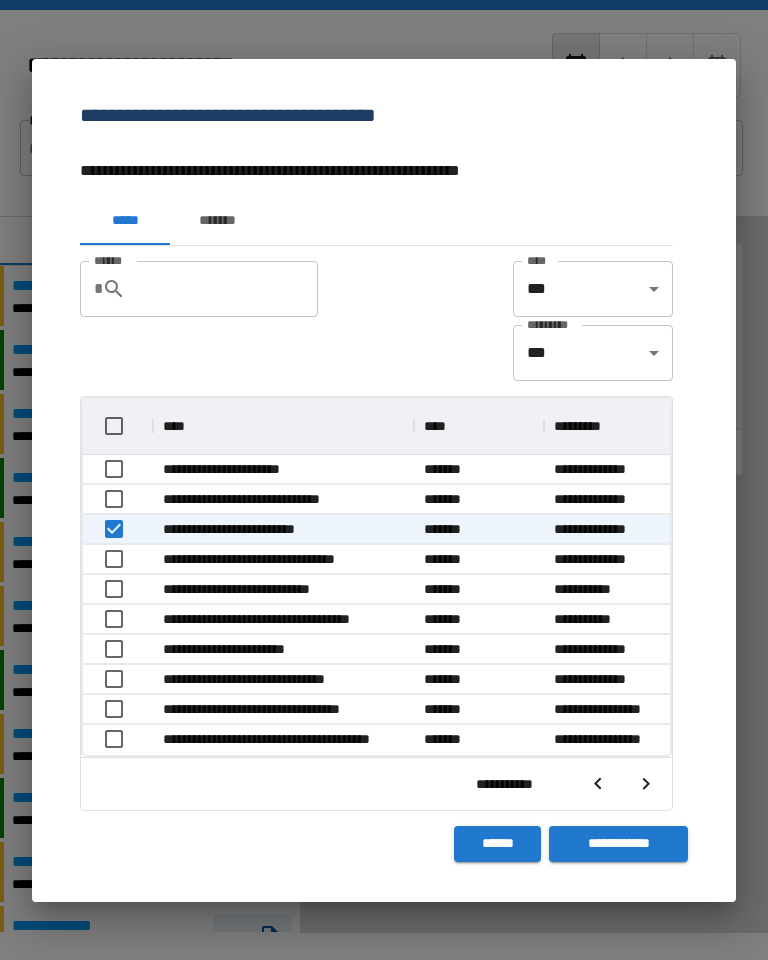 click on "**********" at bounding box center (618, 844) 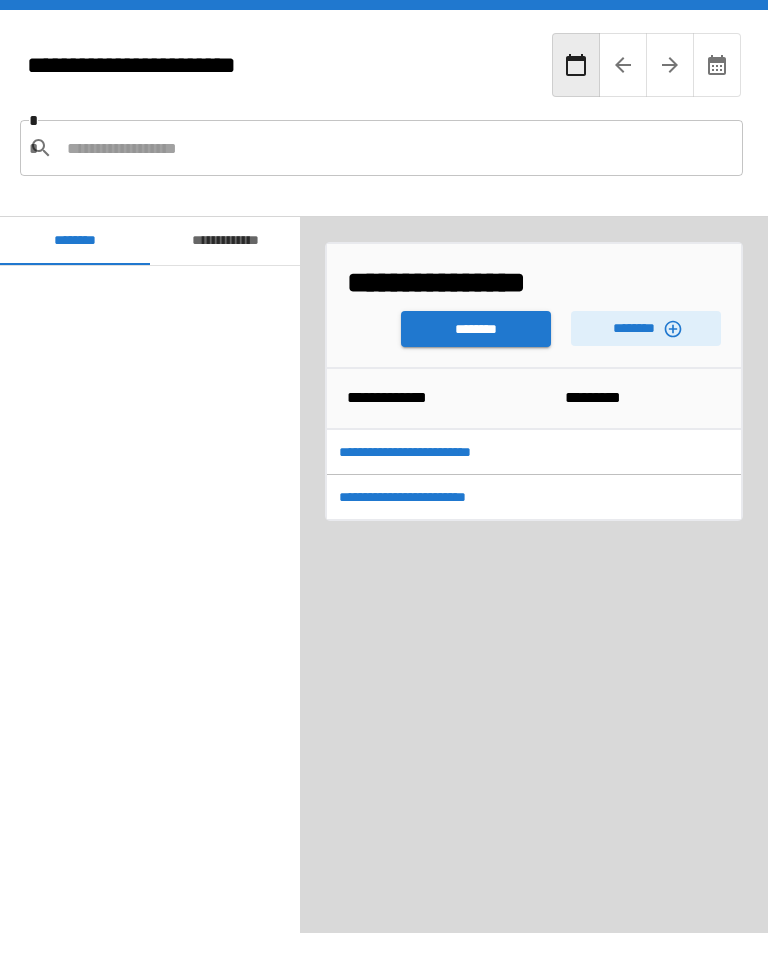 scroll, scrollTop: 3480, scrollLeft: 0, axis: vertical 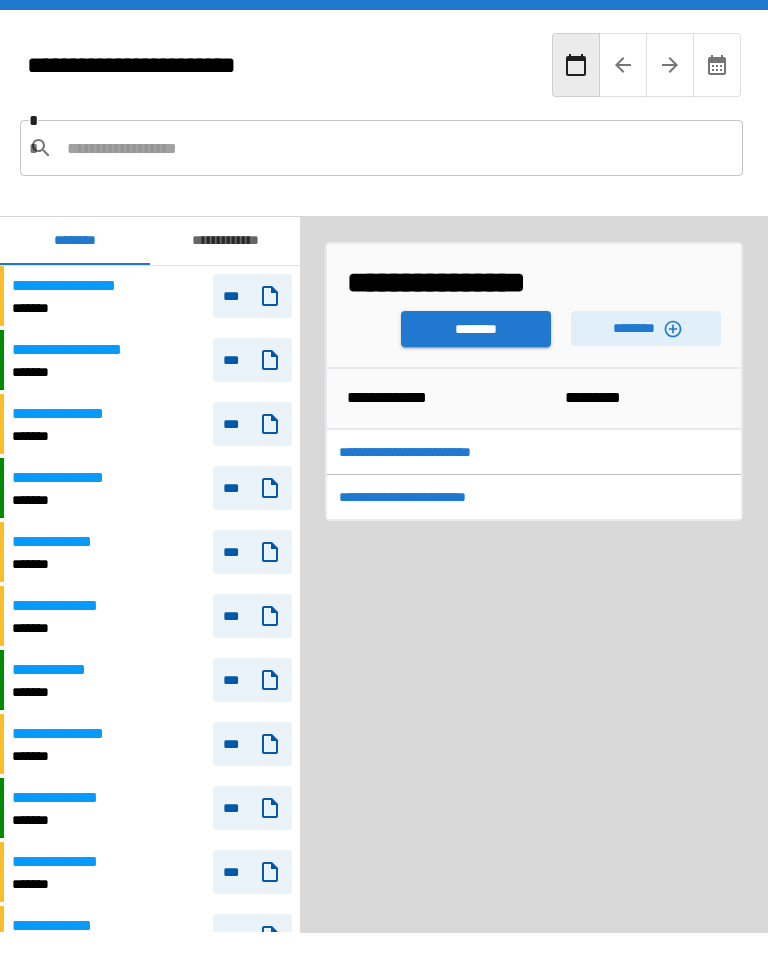 click on "********" at bounding box center (646, 328) 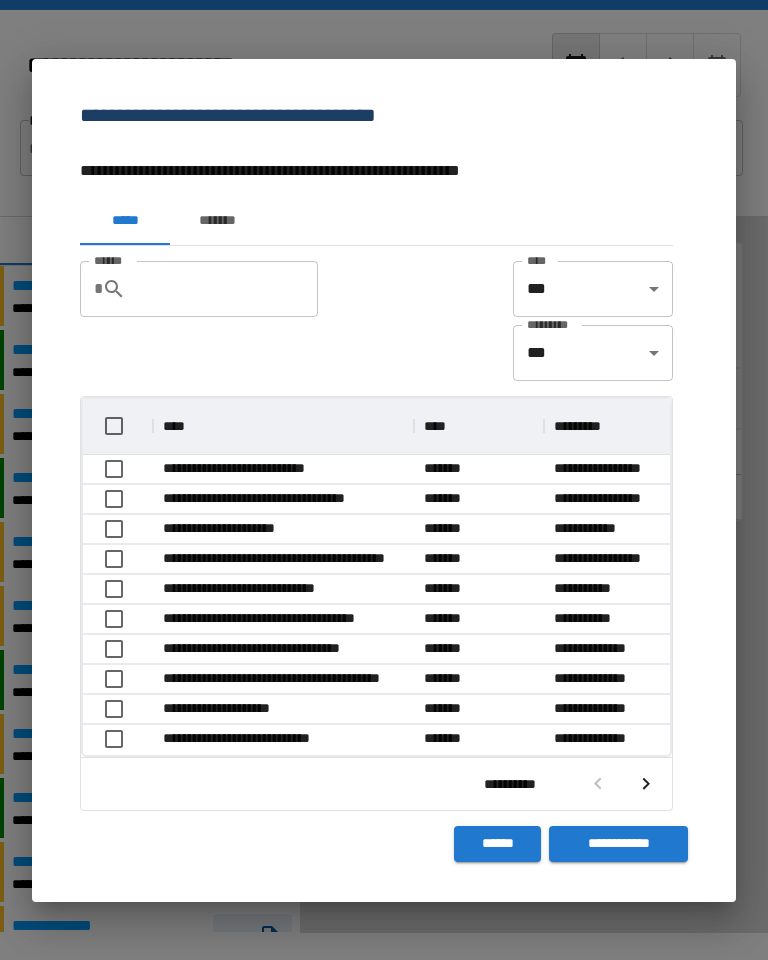 scroll, scrollTop: 1, scrollLeft: 1, axis: both 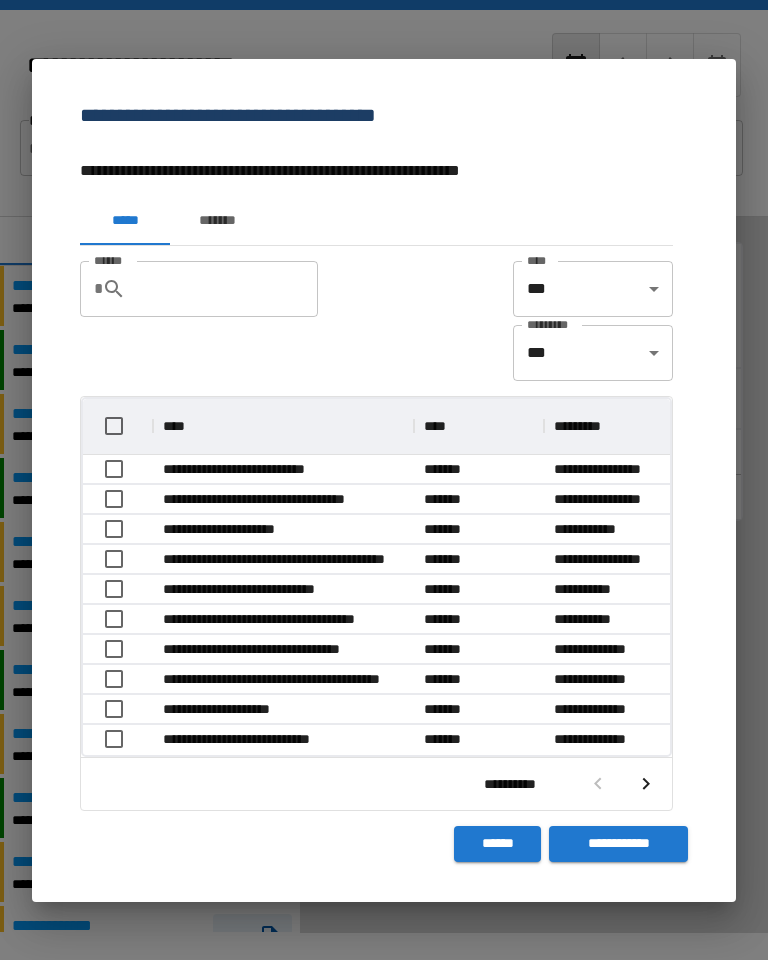 click on "******" at bounding box center (230, 289) 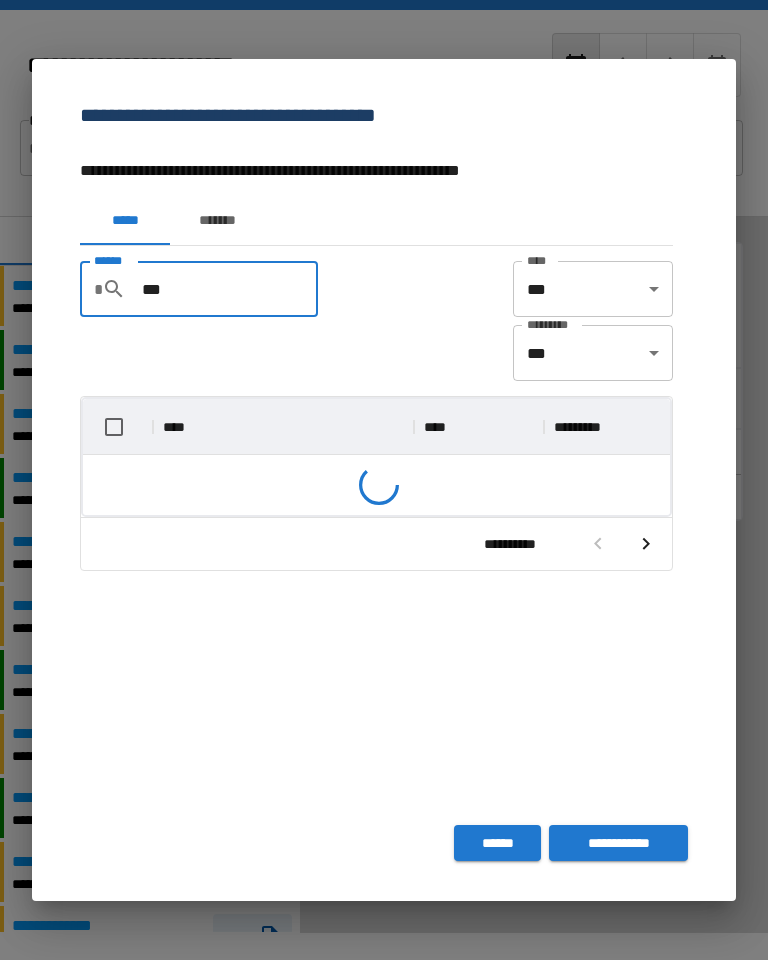 scroll, scrollTop: 116, scrollLeft: 587, axis: both 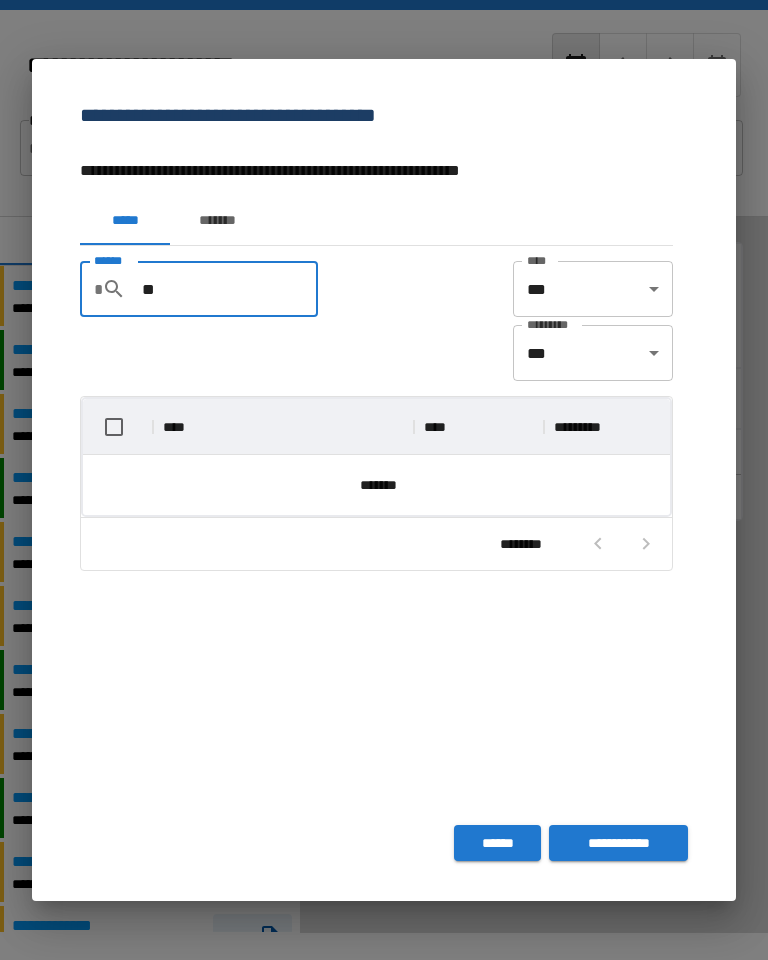 type on "*" 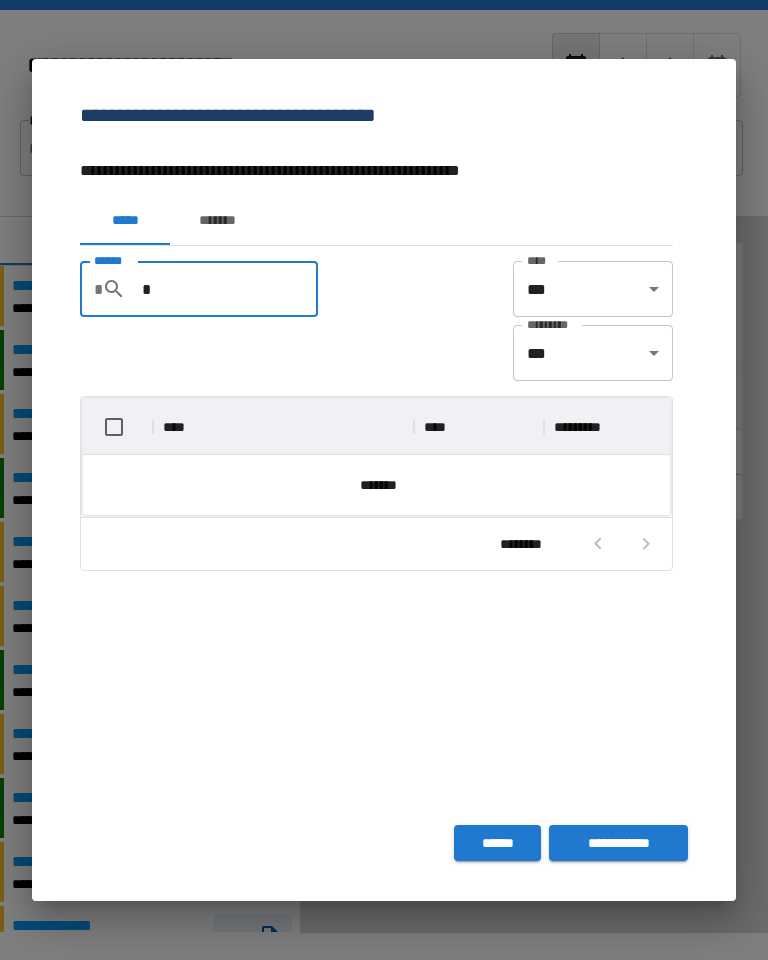 type 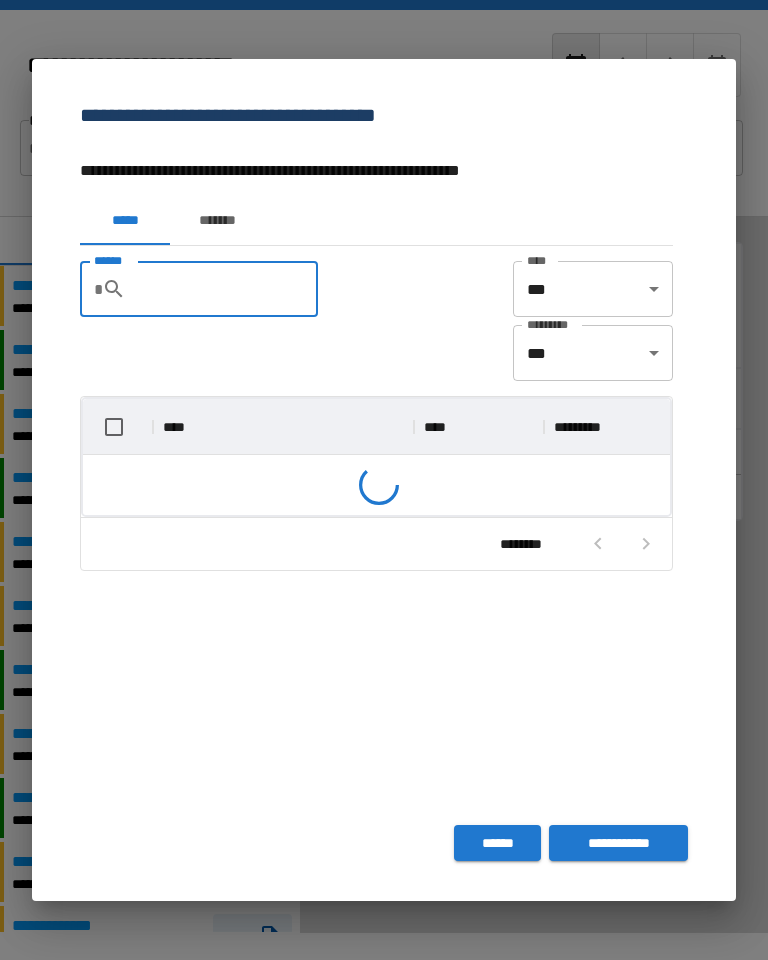 scroll, scrollTop: 356, scrollLeft: 587, axis: both 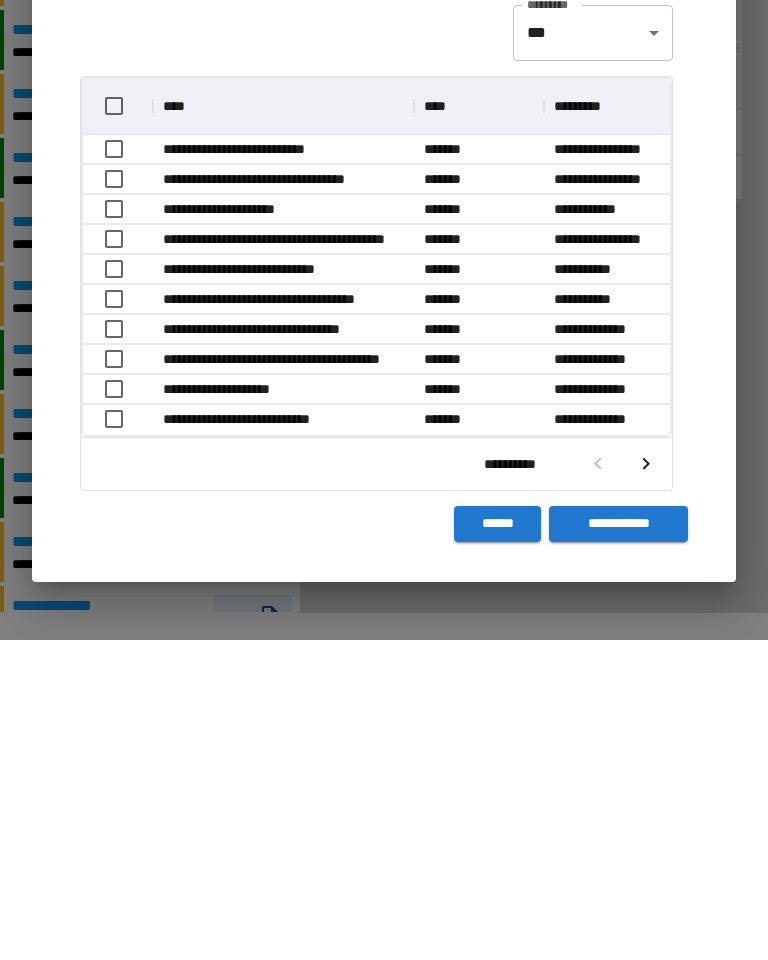 click on "**********" at bounding box center [618, 844] 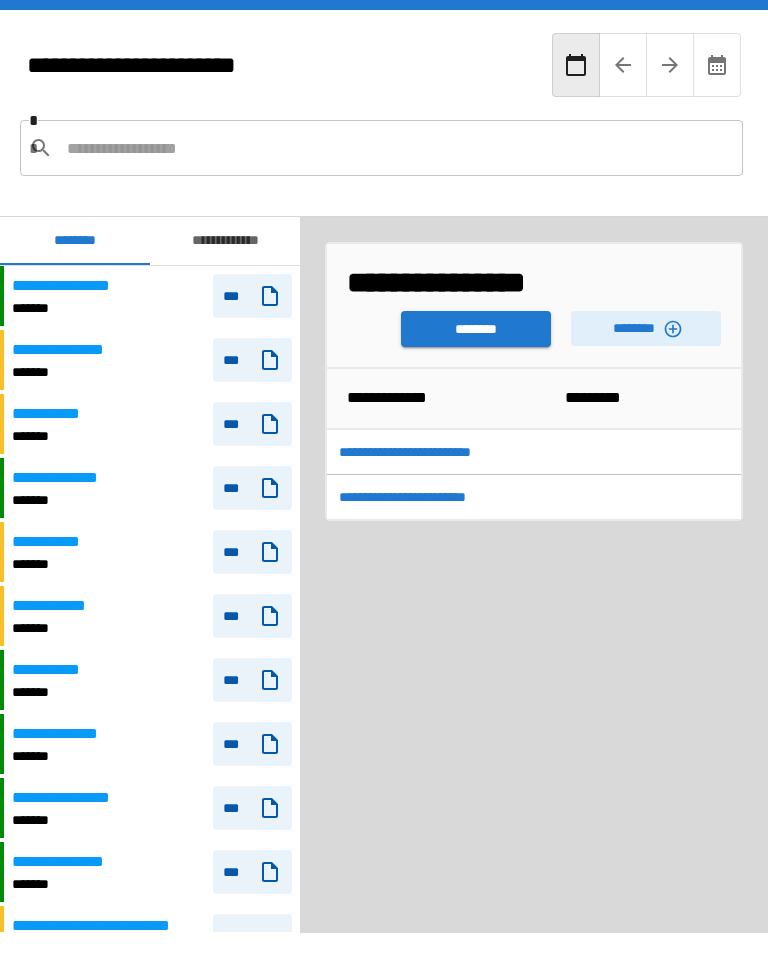 click on "********" at bounding box center [476, 329] 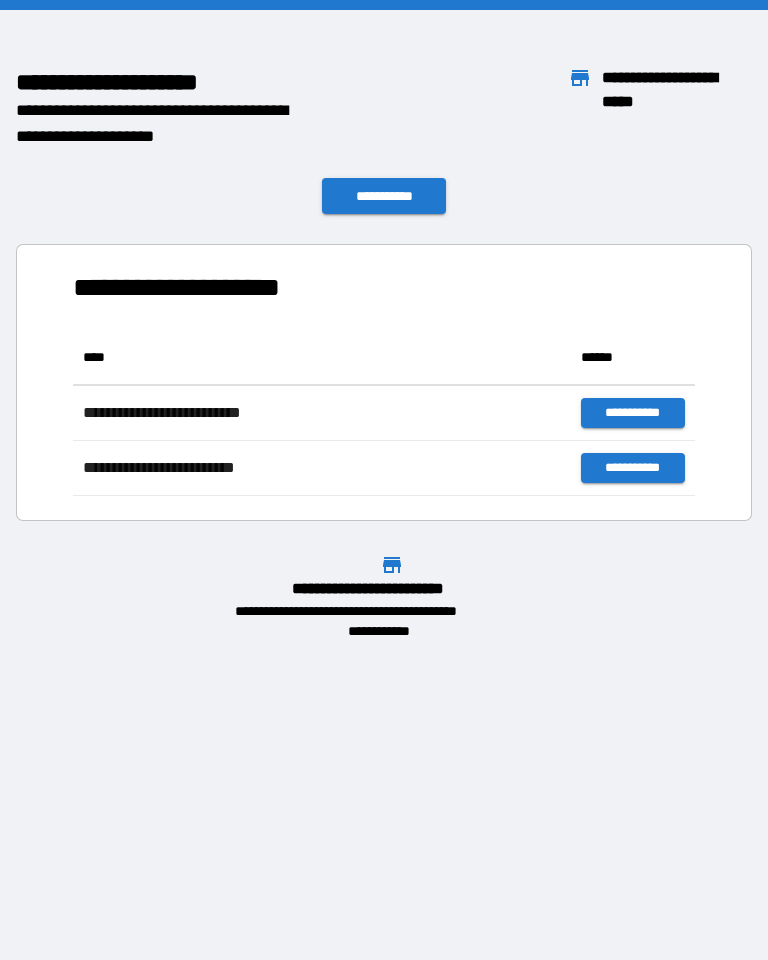 scroll, scrollTop: 1, scrollLeft: 1, axis: both 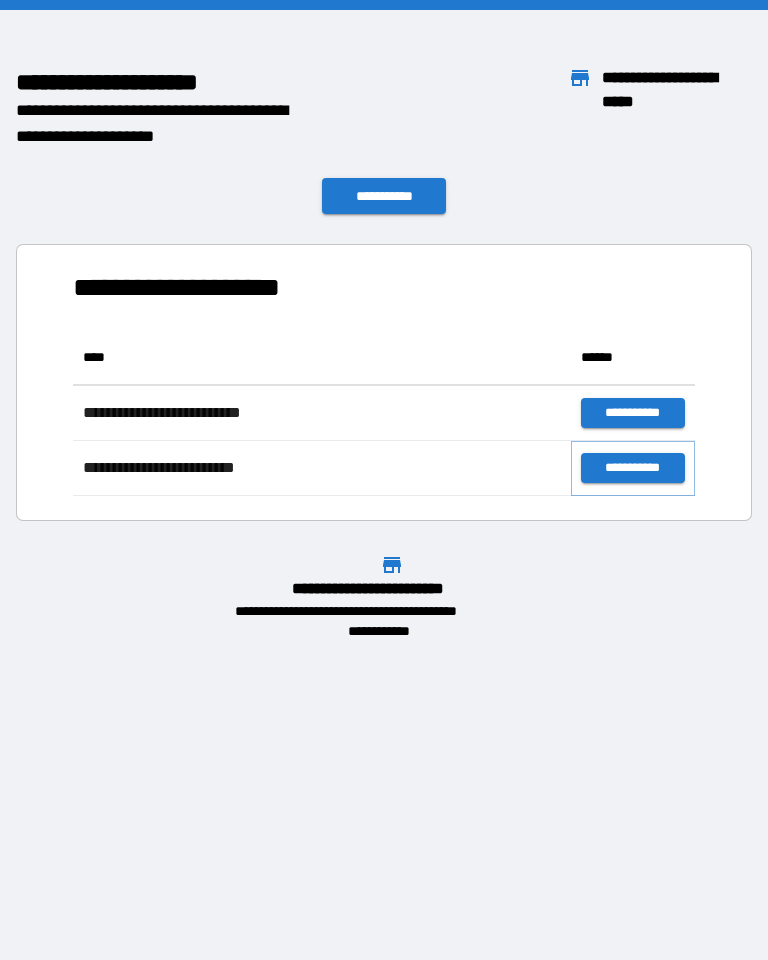 click on "**********" at bounding box center (633, 468) 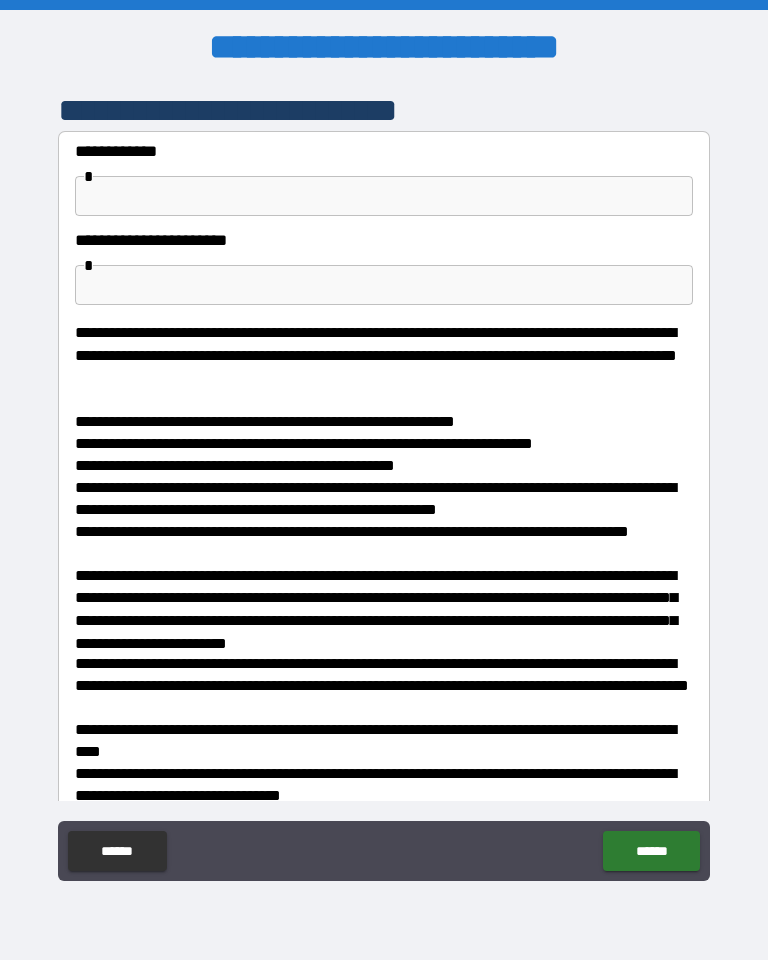 click on "[FIRST] [LAST]" at bounding box center [384, 181] 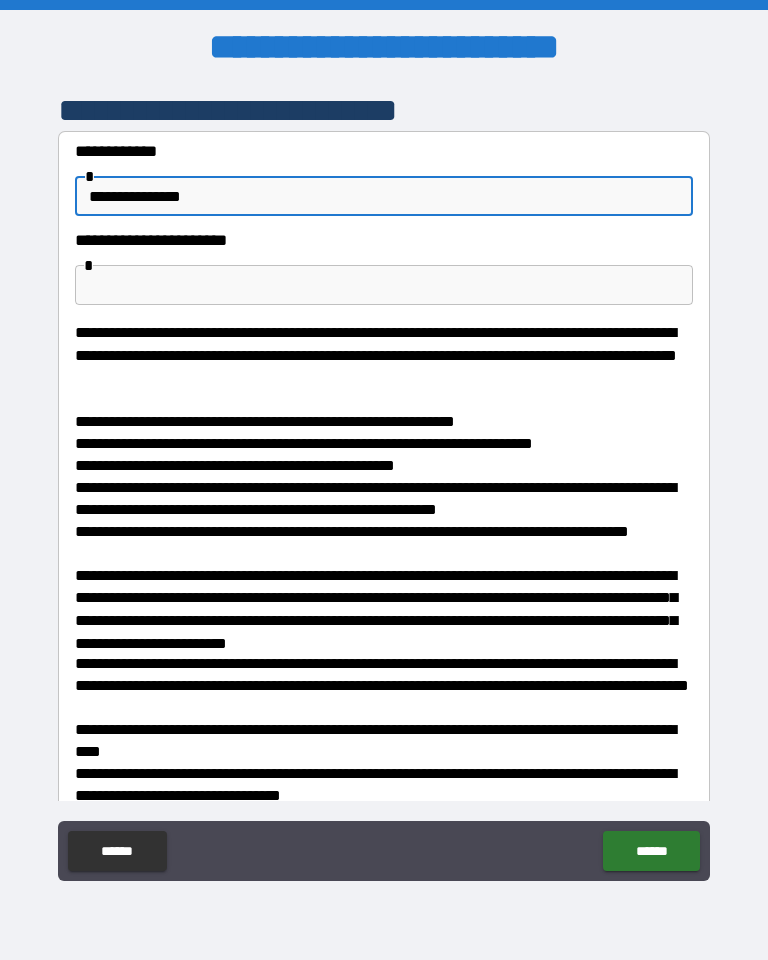 type on "**********" 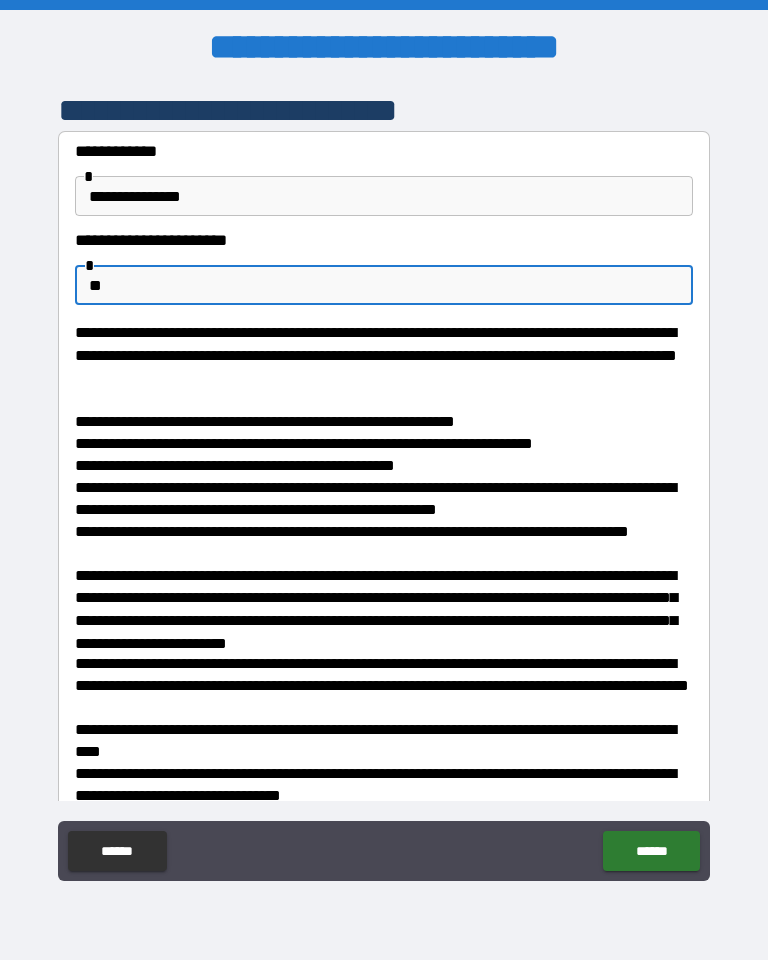 type on "**" 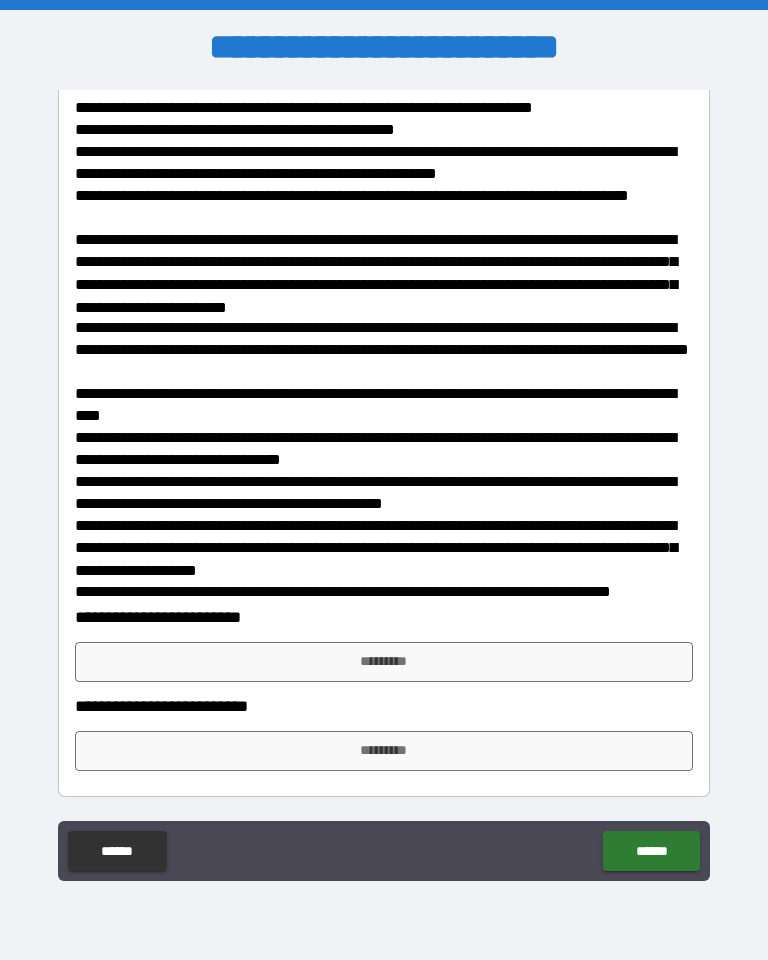 click on "*********" at bounding box center [384, 662] 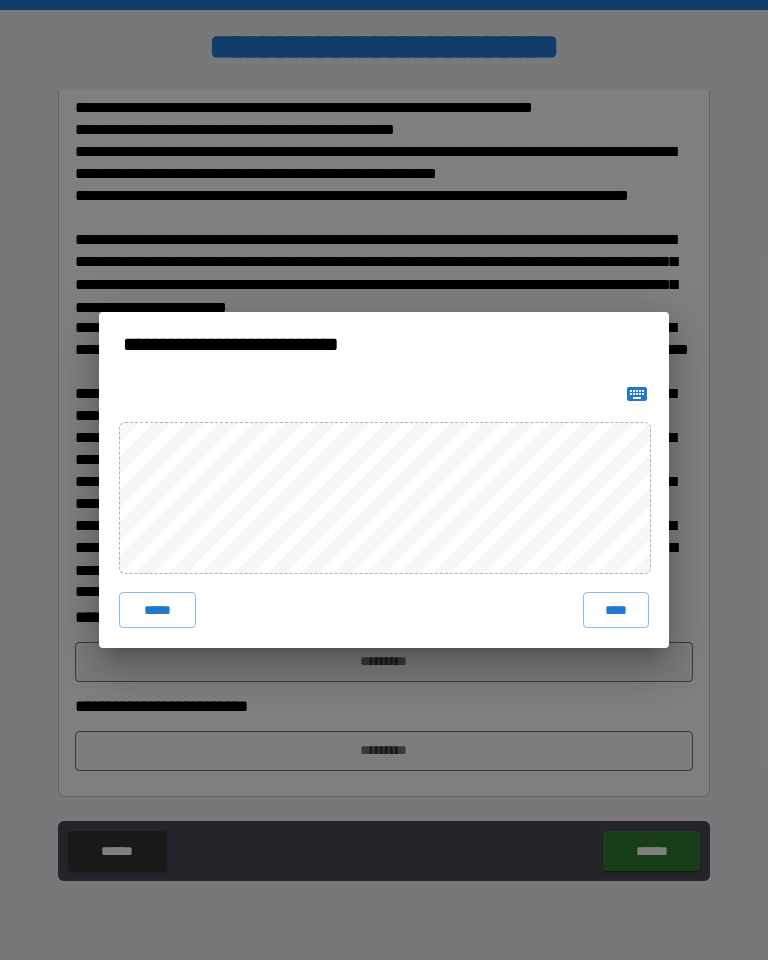 click on "****" at bounding box center [616, 610] 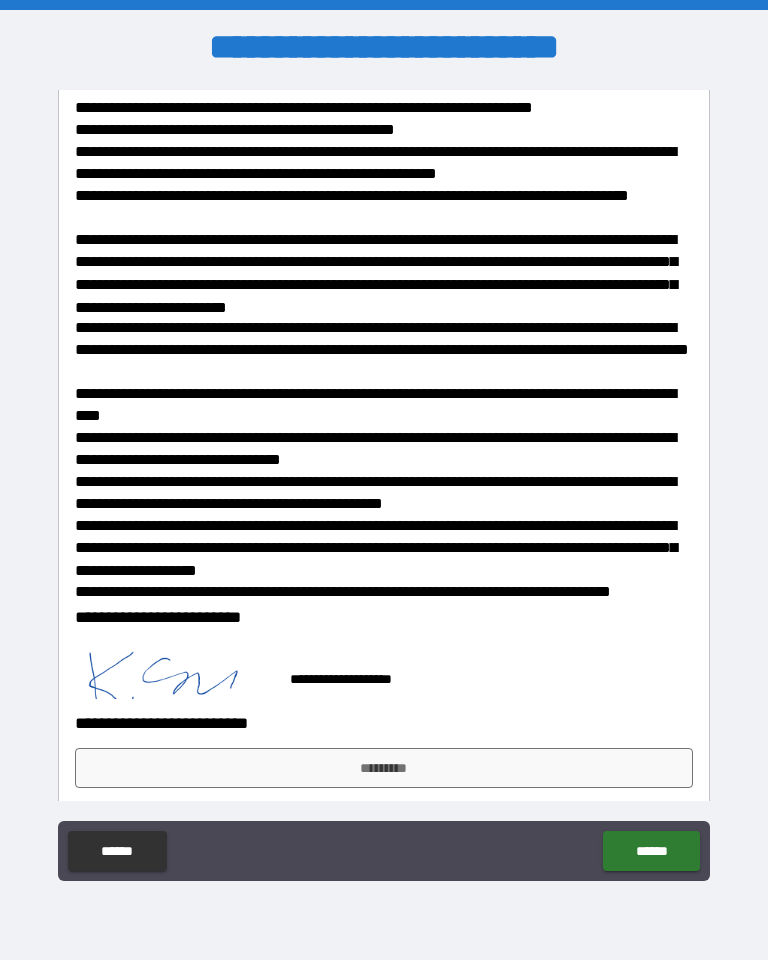 scroll, scrollTop: 326, scrollLeft: 0, axis: vertical 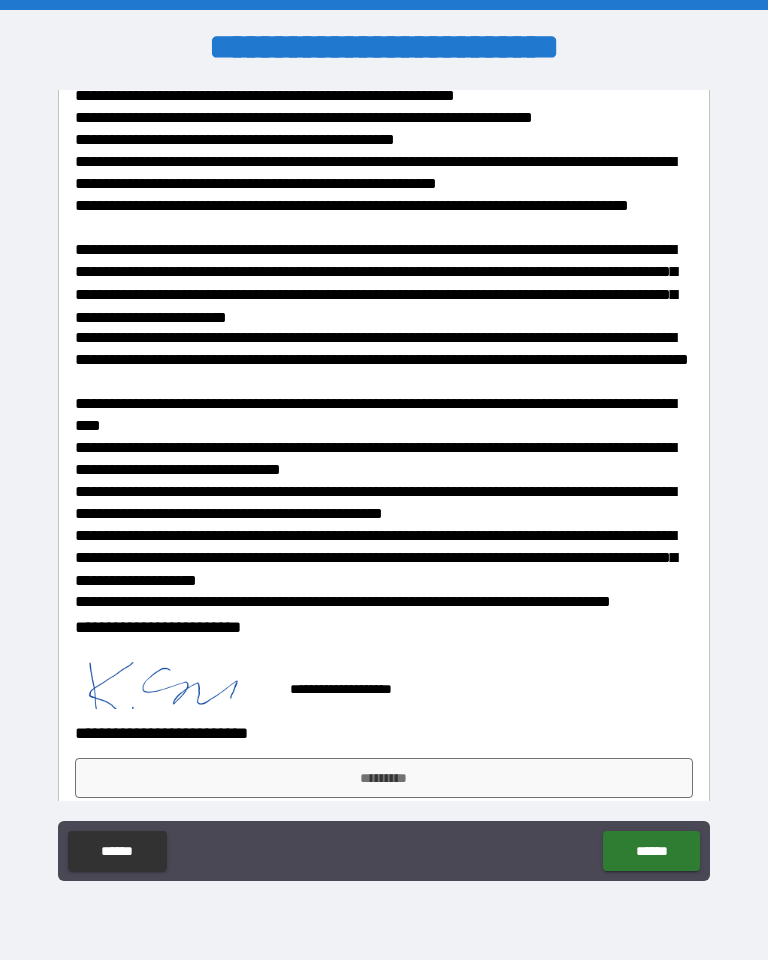 click on "*********" at bounding box center [384, 778] 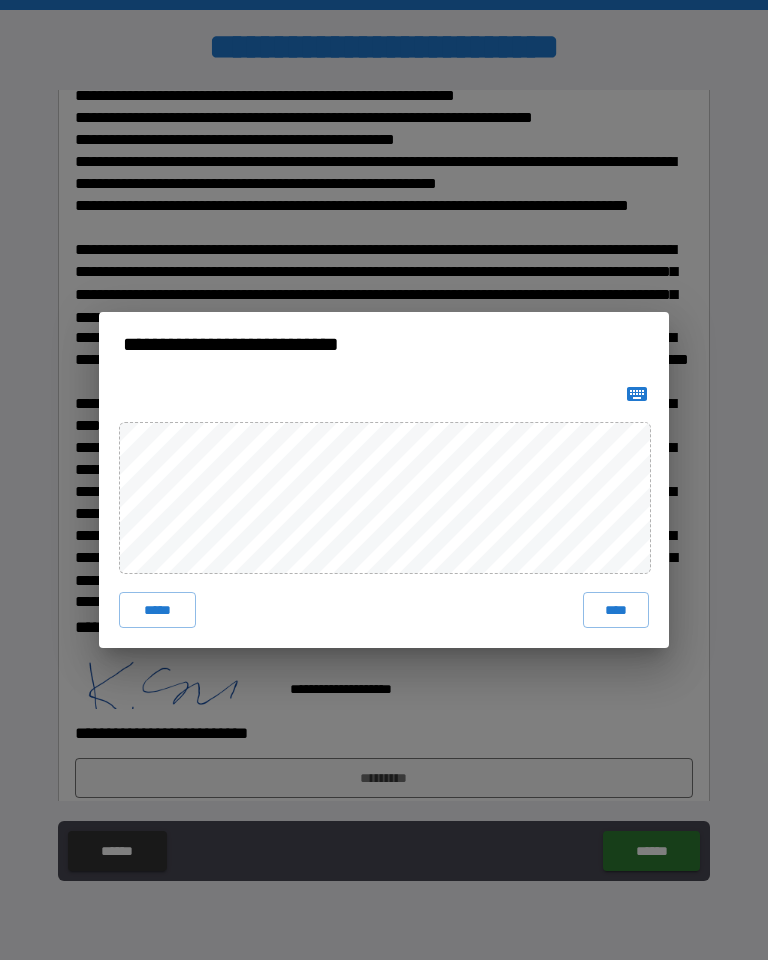 click on "****" at bounding box center [616, 610] 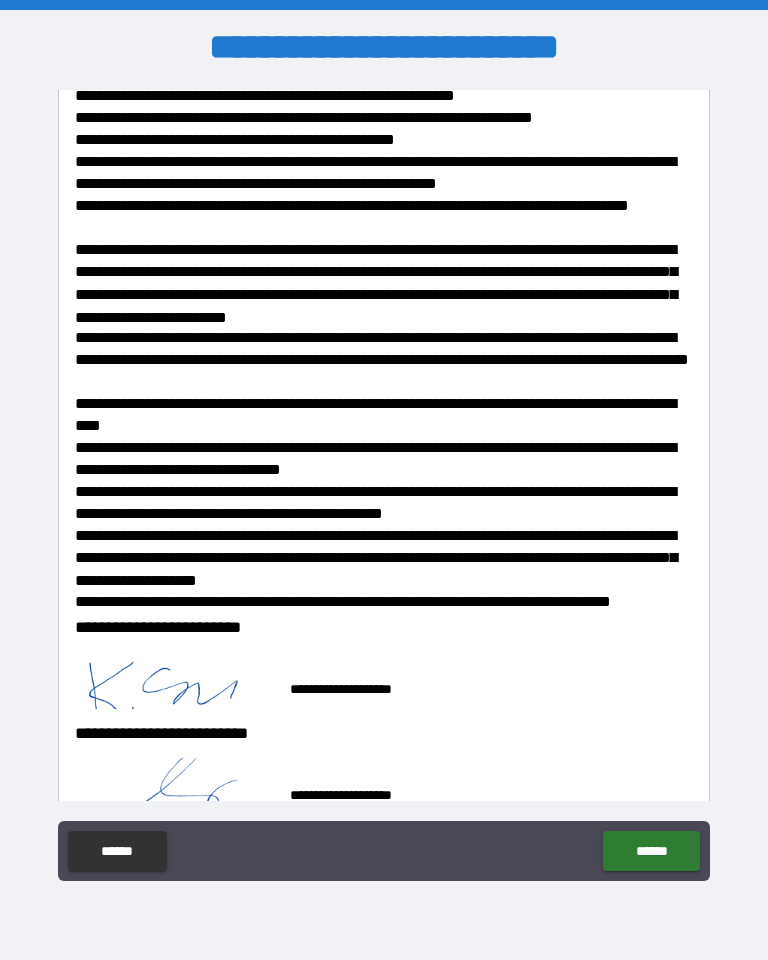 click on "******" at bounding box center (651, 851) 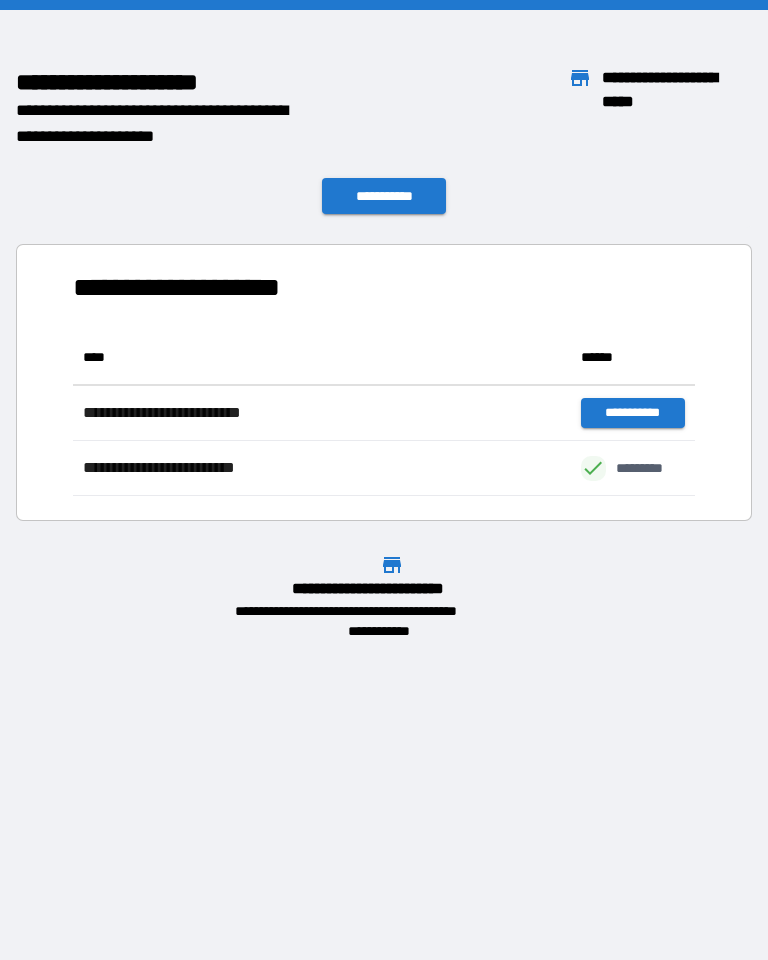 scroll, scrollTop: 1, scrollLeft: 1, axis: both 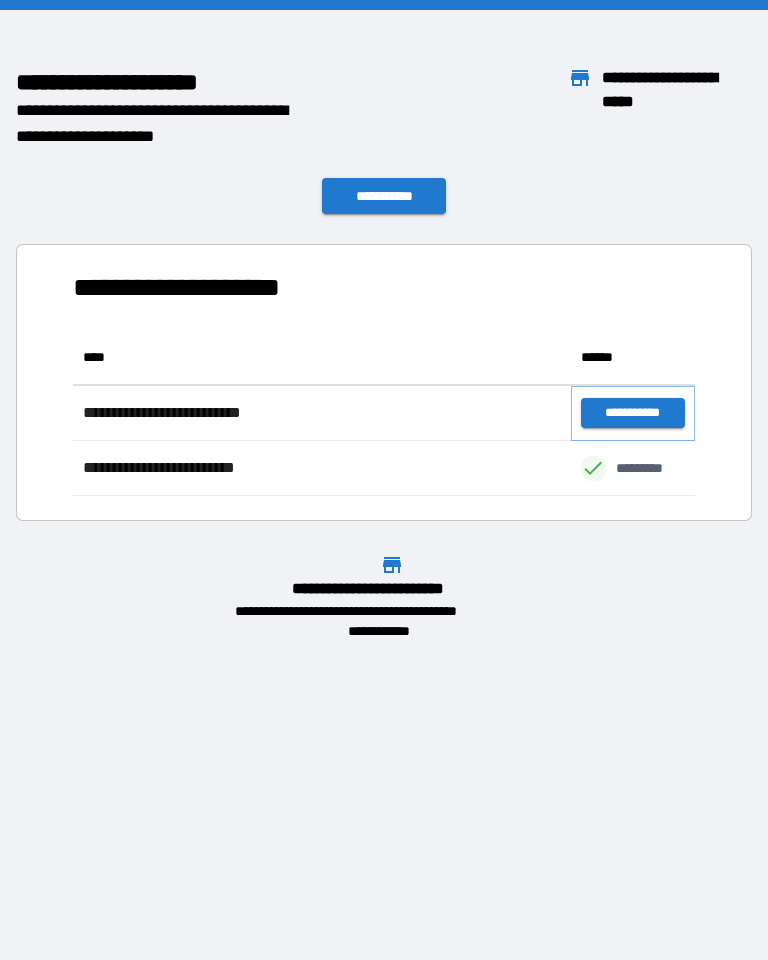 click on "**********" at bounding box center (633, 413) 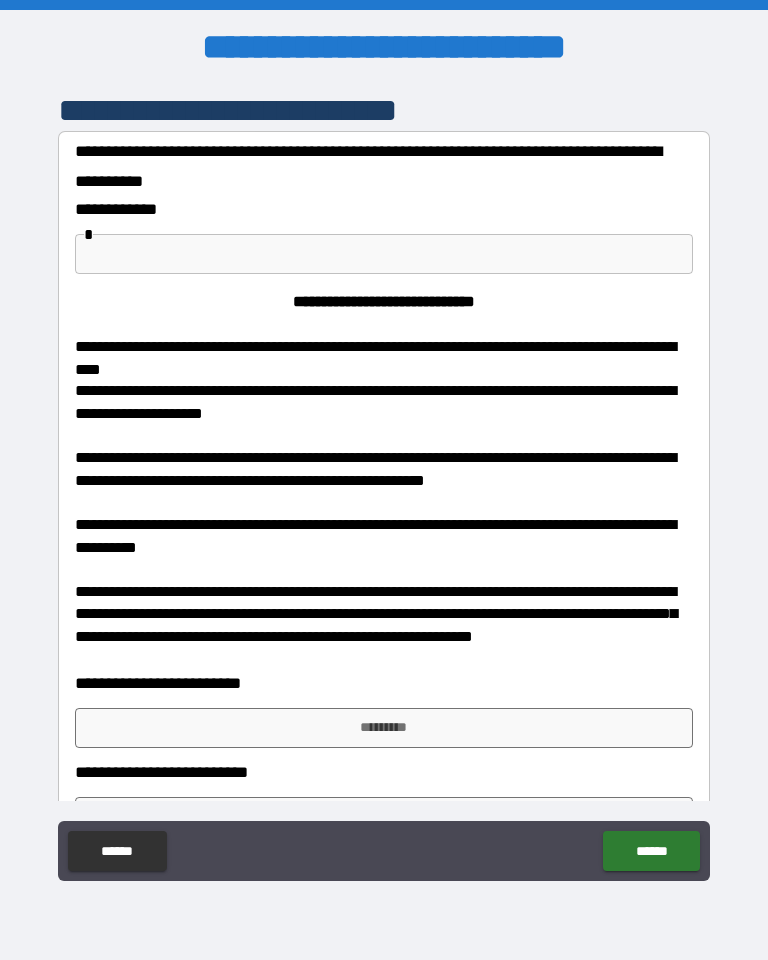 click at bounding box center (384, 254) 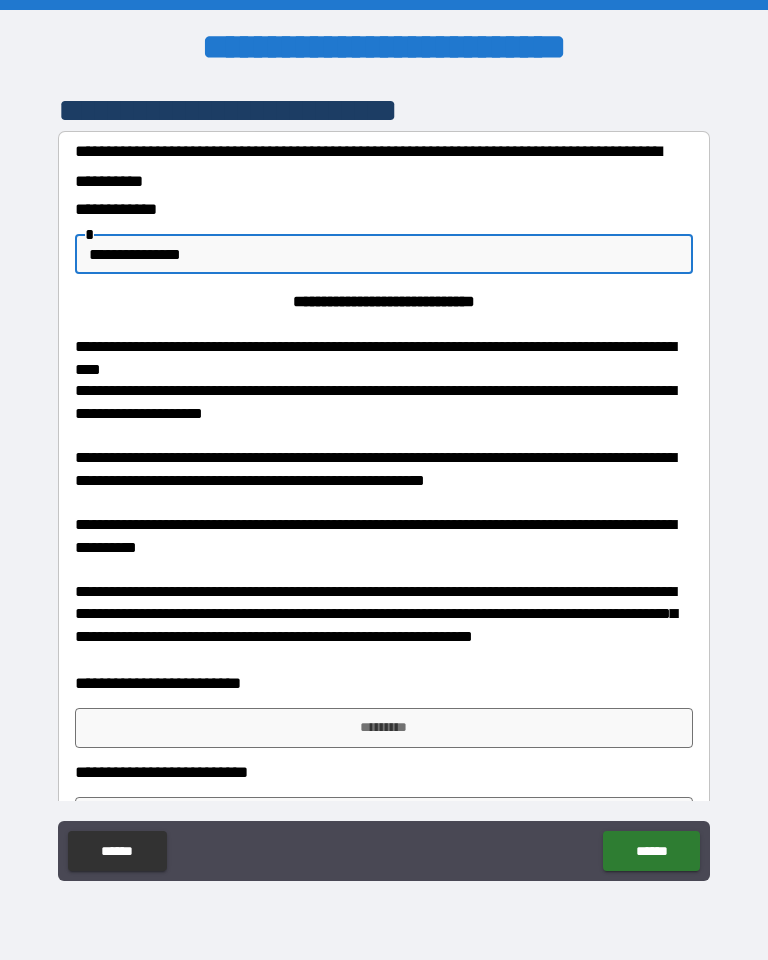 click on "**********" at bounding box center (384, 254) 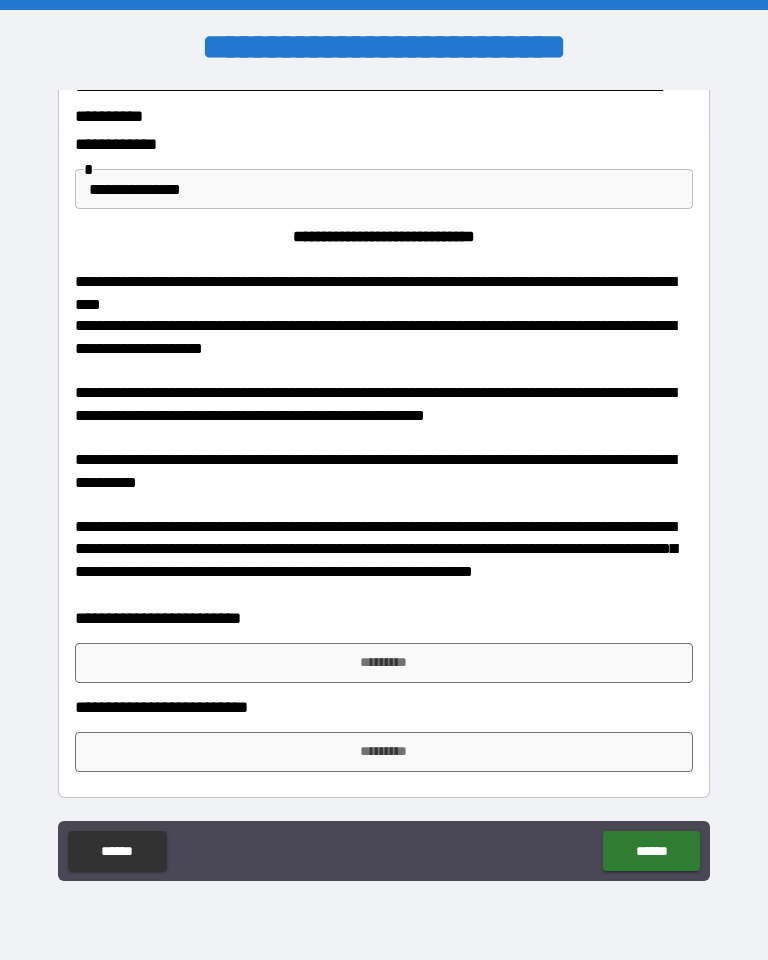 scroll, scrollTop: 63, scrollLeft: 0, axis: vertical 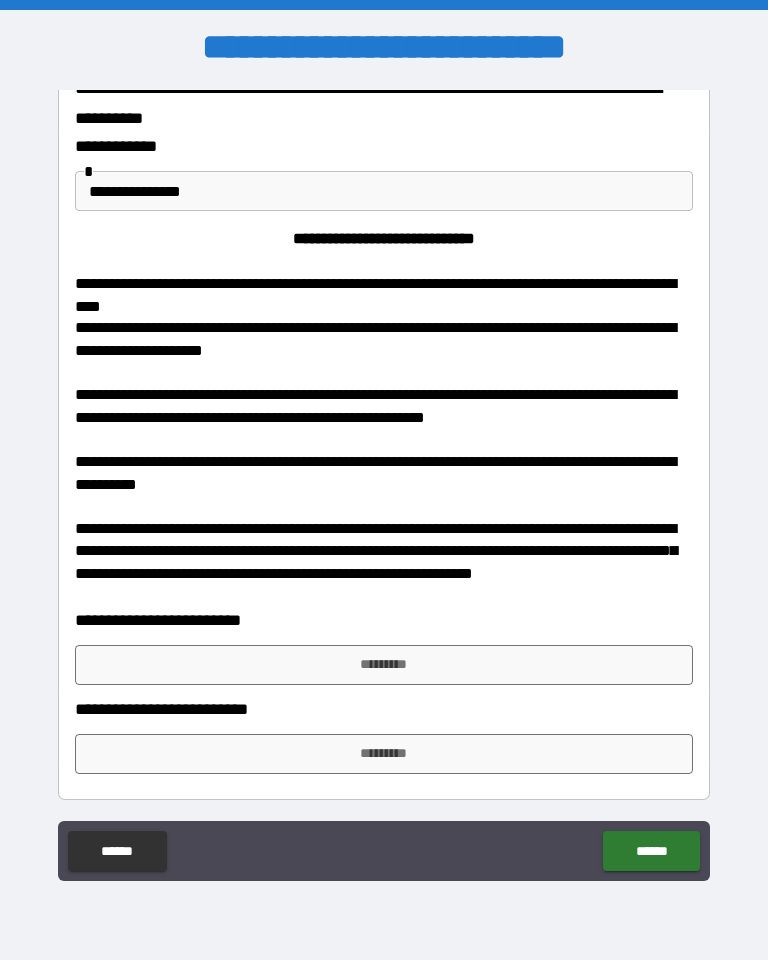 click on "**********" at bounding box center (384, 191) 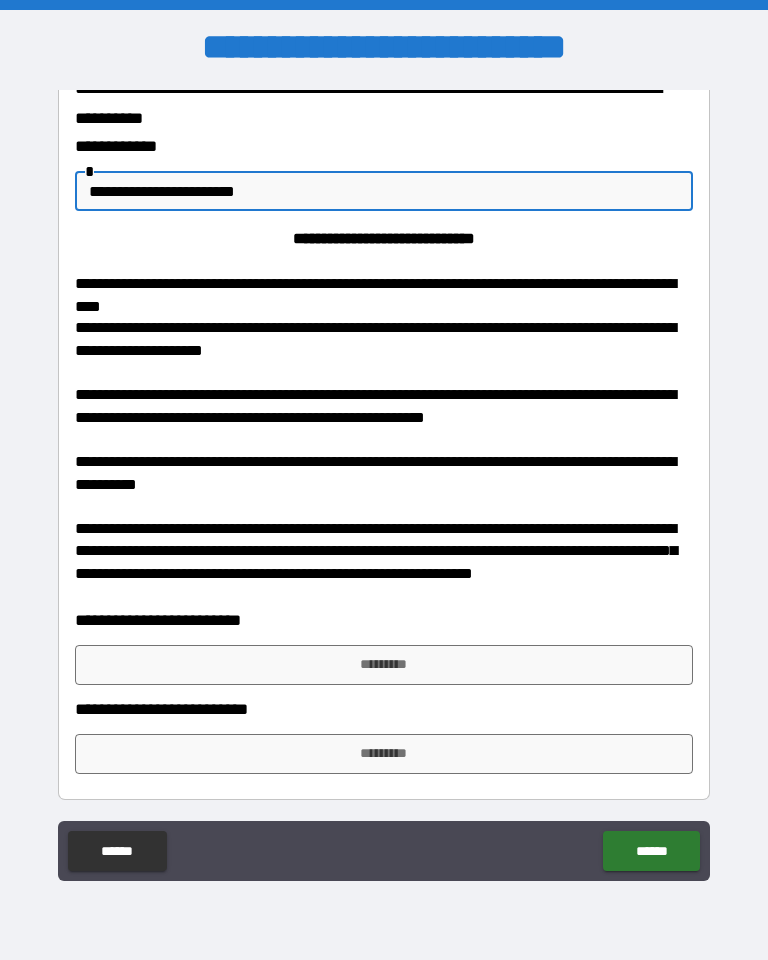 type on "**********" 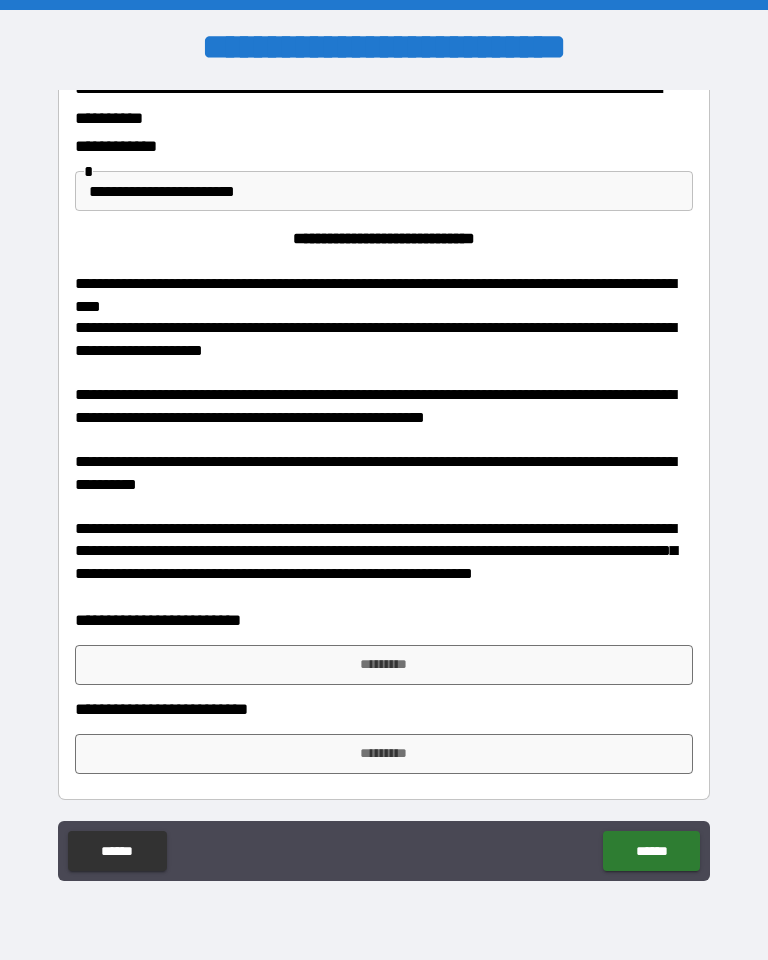 click on "*********" at bounding box center (384, 665) 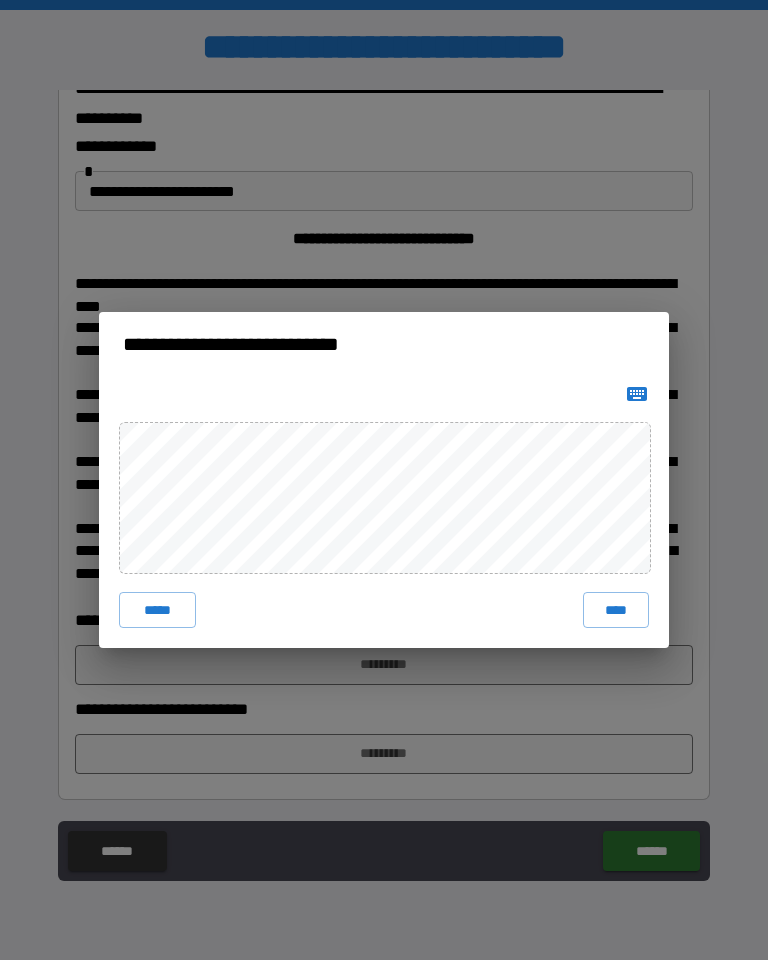 click on "****" at bounding box center [616, 610] 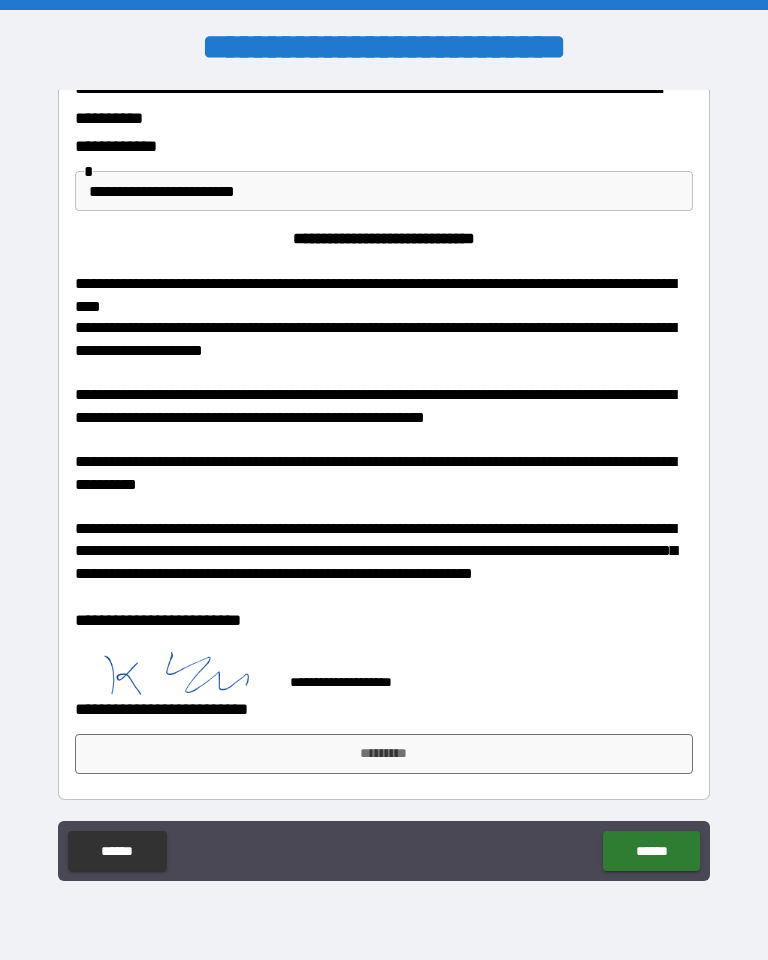 scroll, scrollTop: 53, scrollLeft: 0, axis: vertical 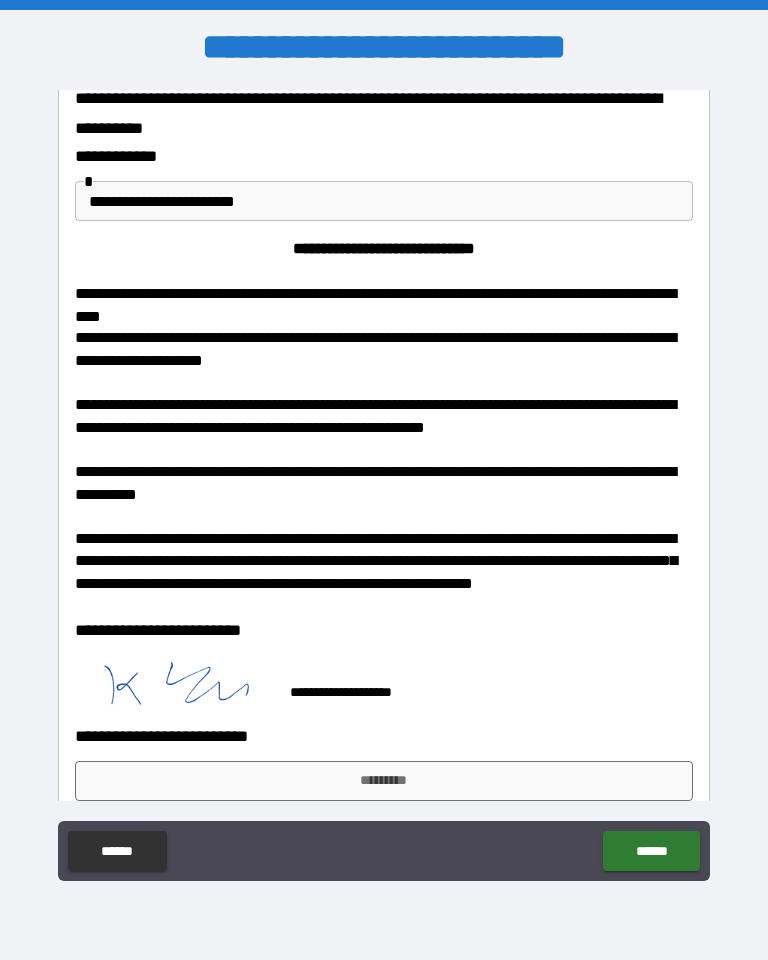 click on "*********" at bounding box center [384, 781] 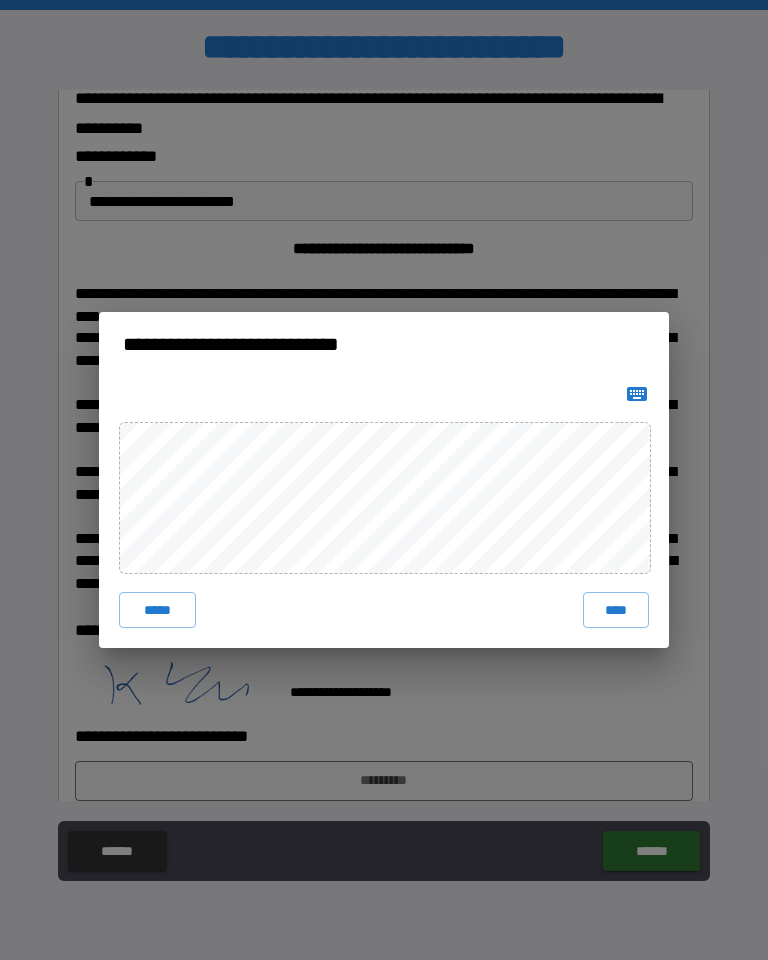 click on "****" at bounding box center [616, 610] 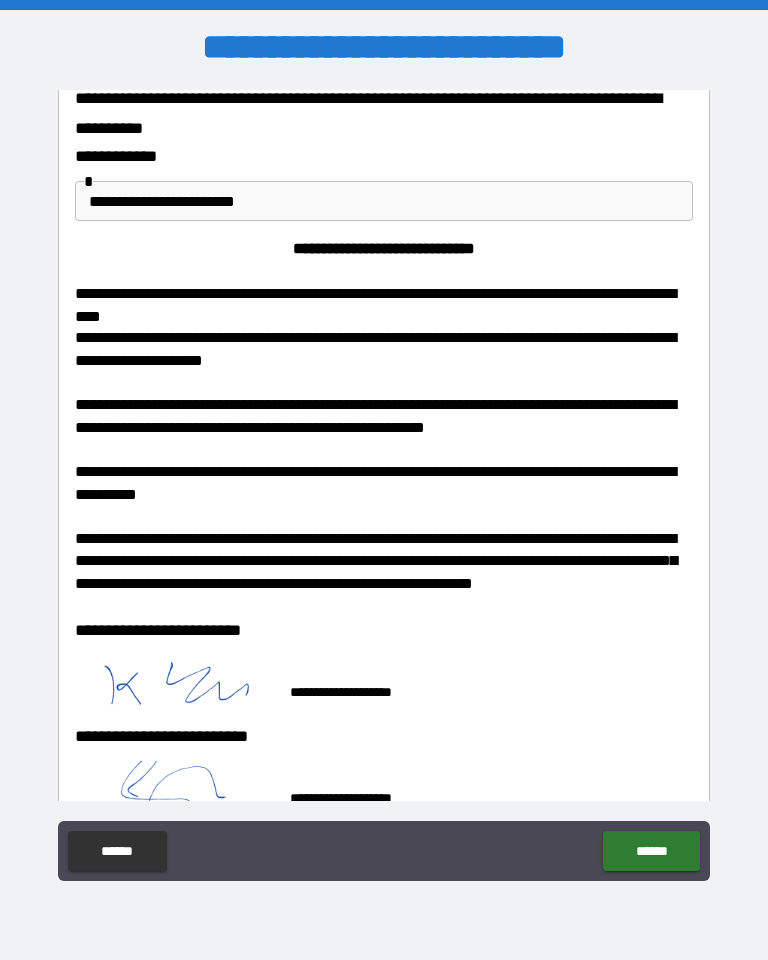 click on "******" at bounding box center (651, 851) 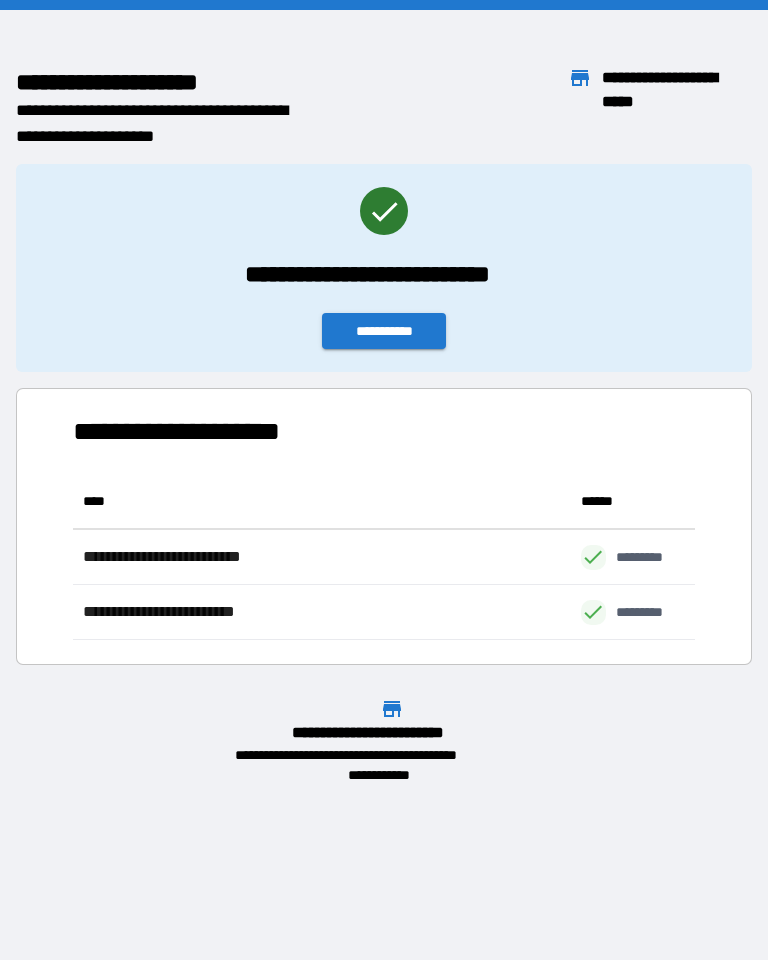 scroll, scrollTop: 1, scrollLeft: 1, axis: both 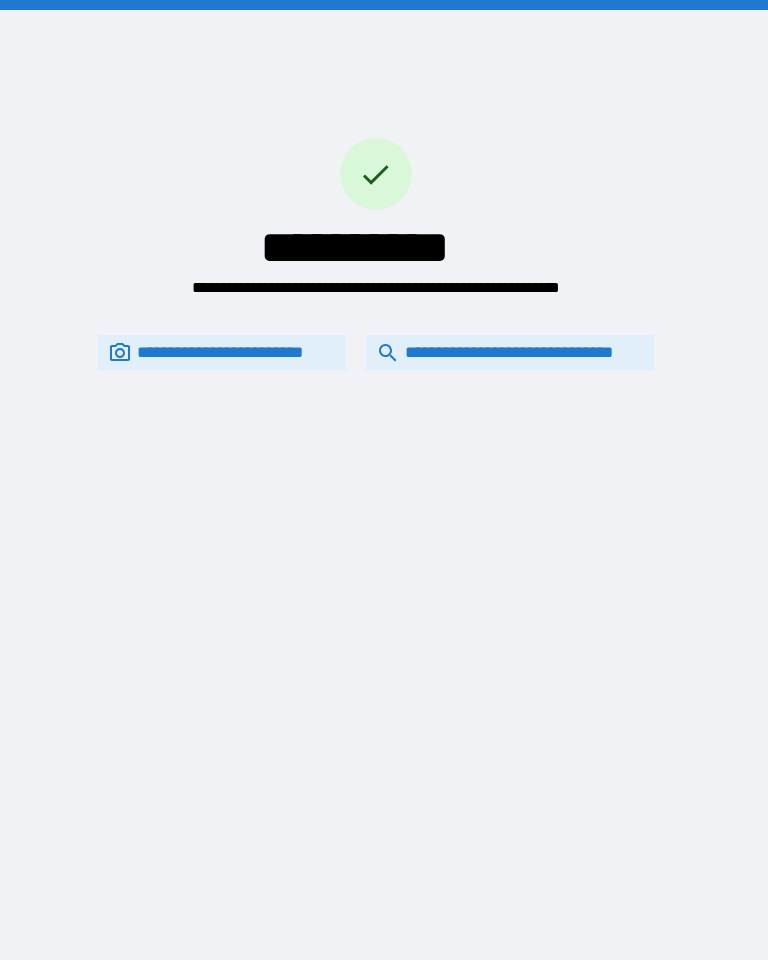 click on "**********" at bounding box center [510, 352] 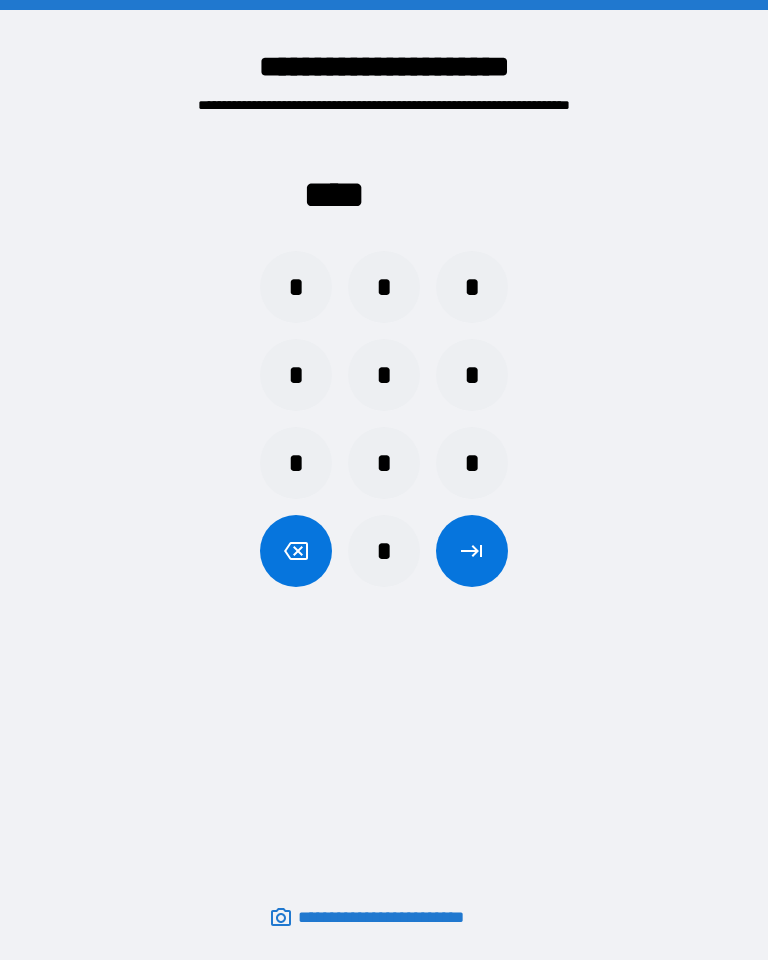 click on "*" at bounding box center [296, 287] 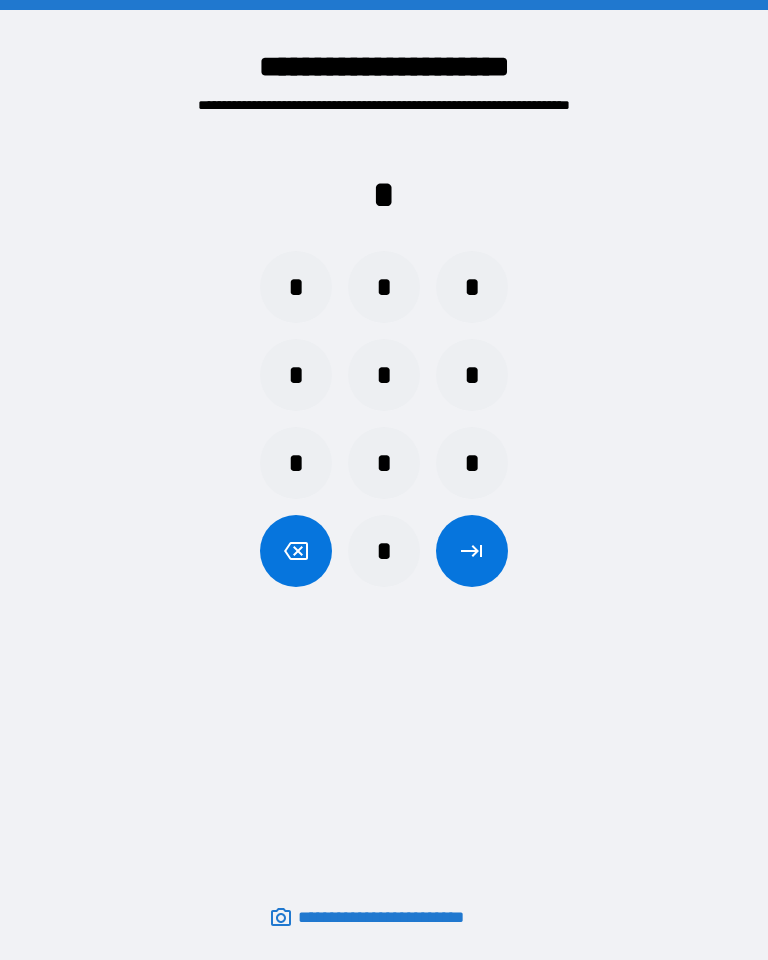 click on "*" at bounding box center [384, 287] 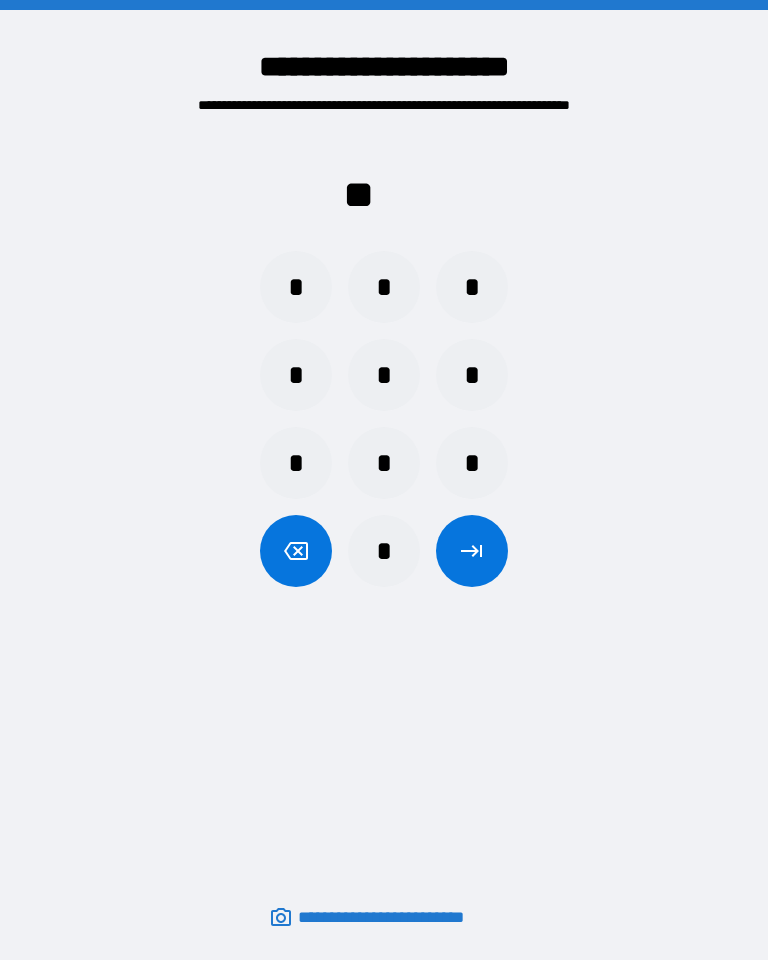 click on "*" at bounding box center (472, 287) 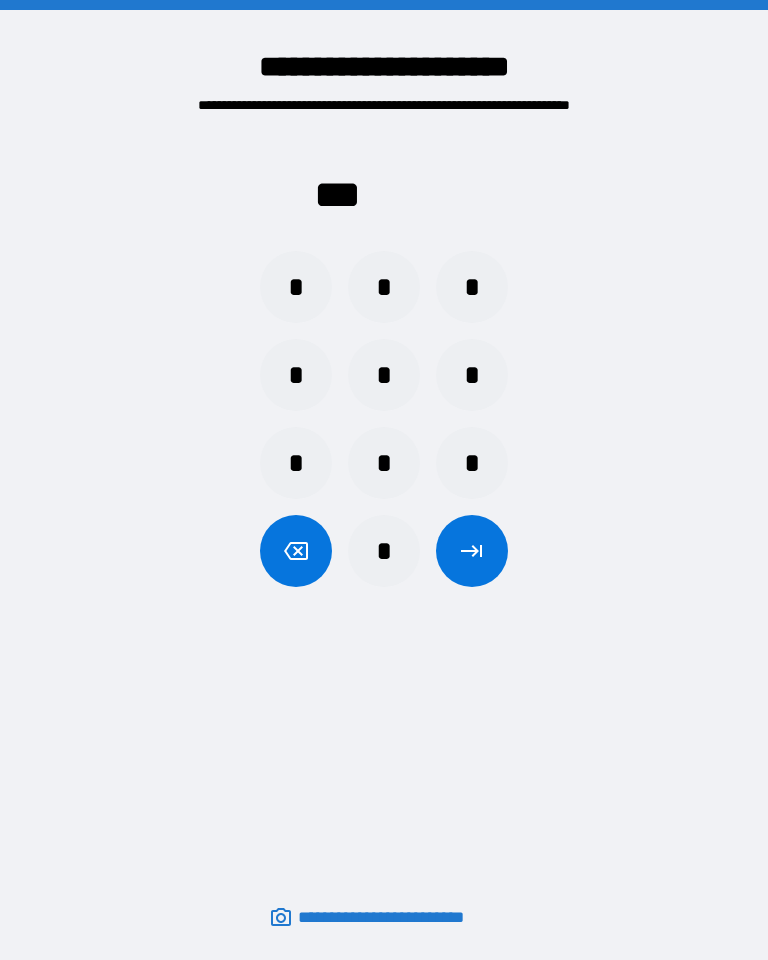 click on "*" at bounding box center (296, 375) 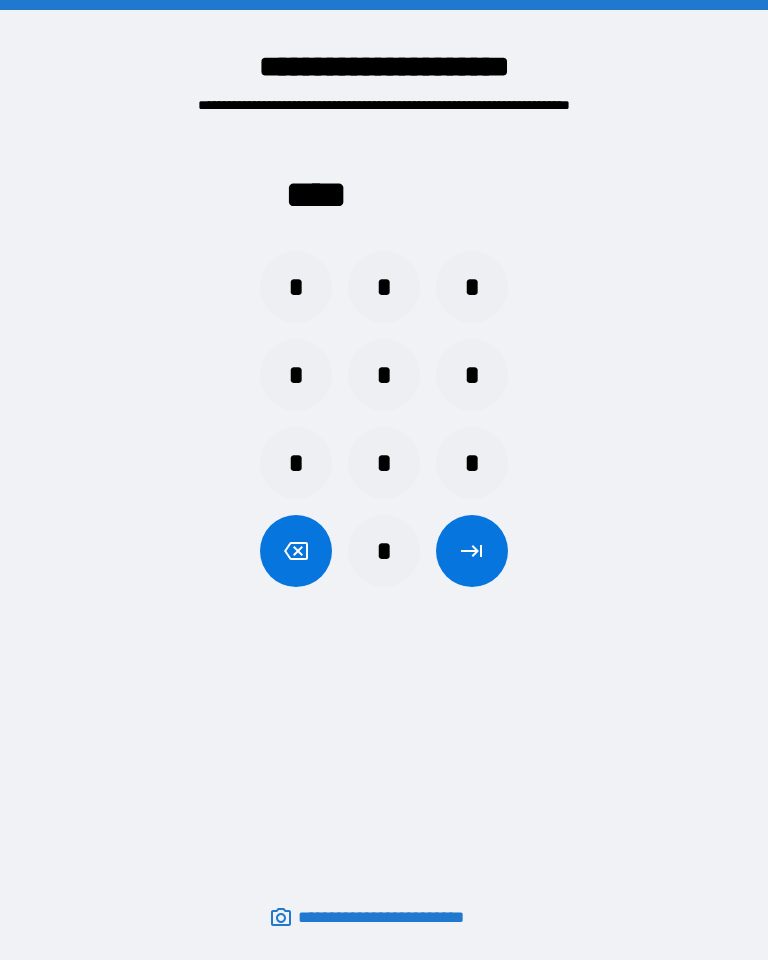 click at bounding box center [472, 551] 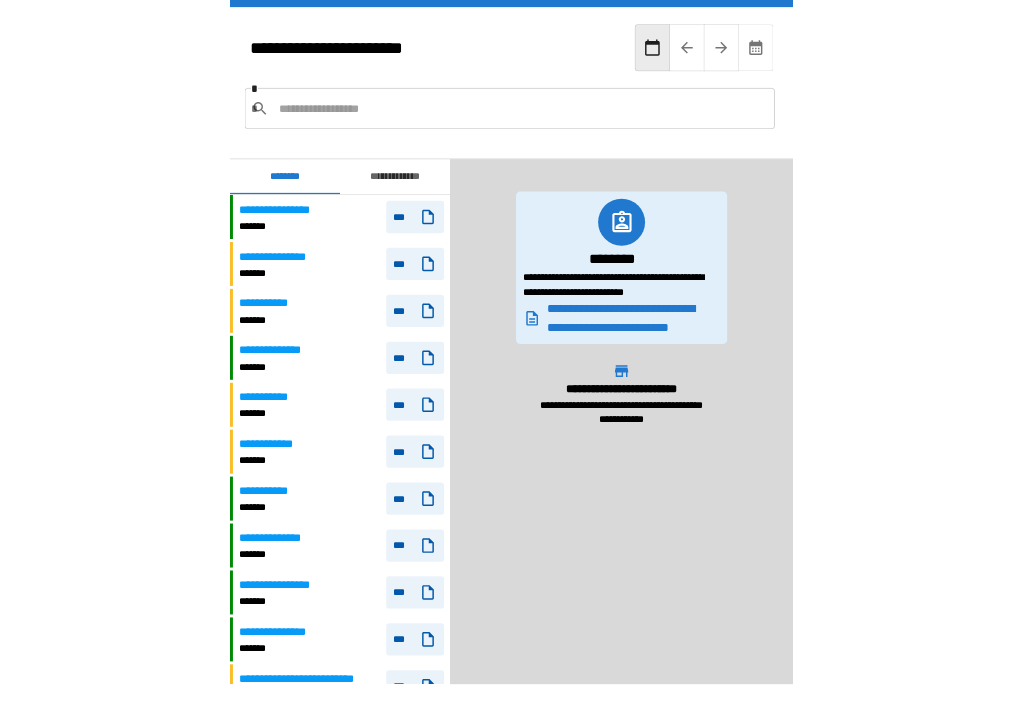 scroll, scrollTop: 3480, scrollLeft: 0, axis: vertical 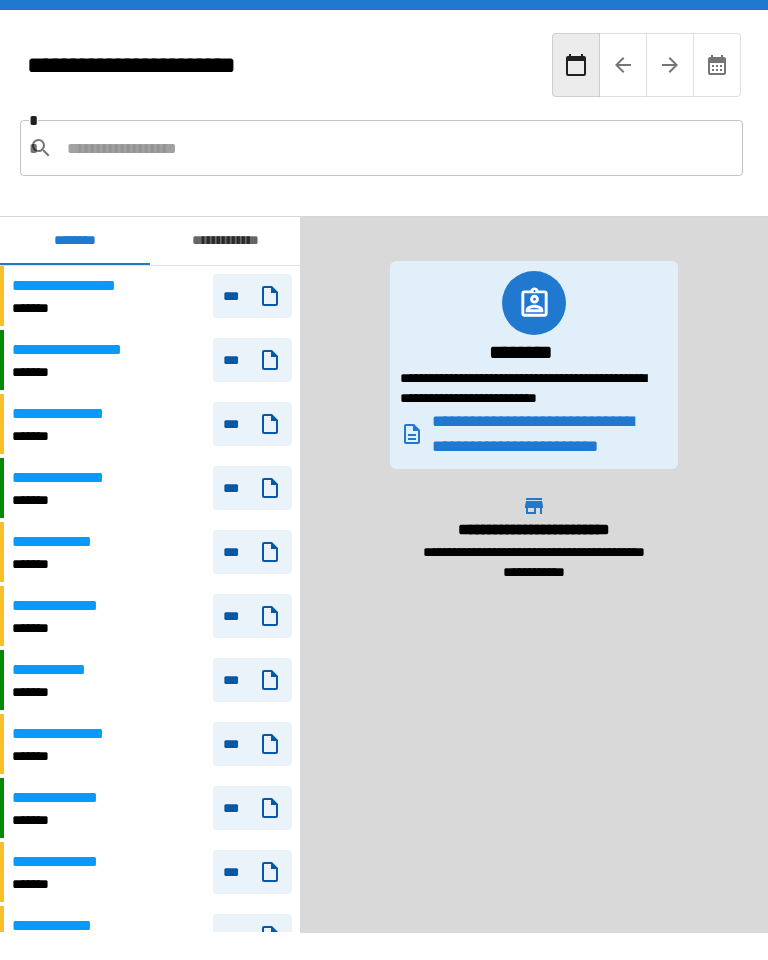 click at bounding box center [397, 148] 